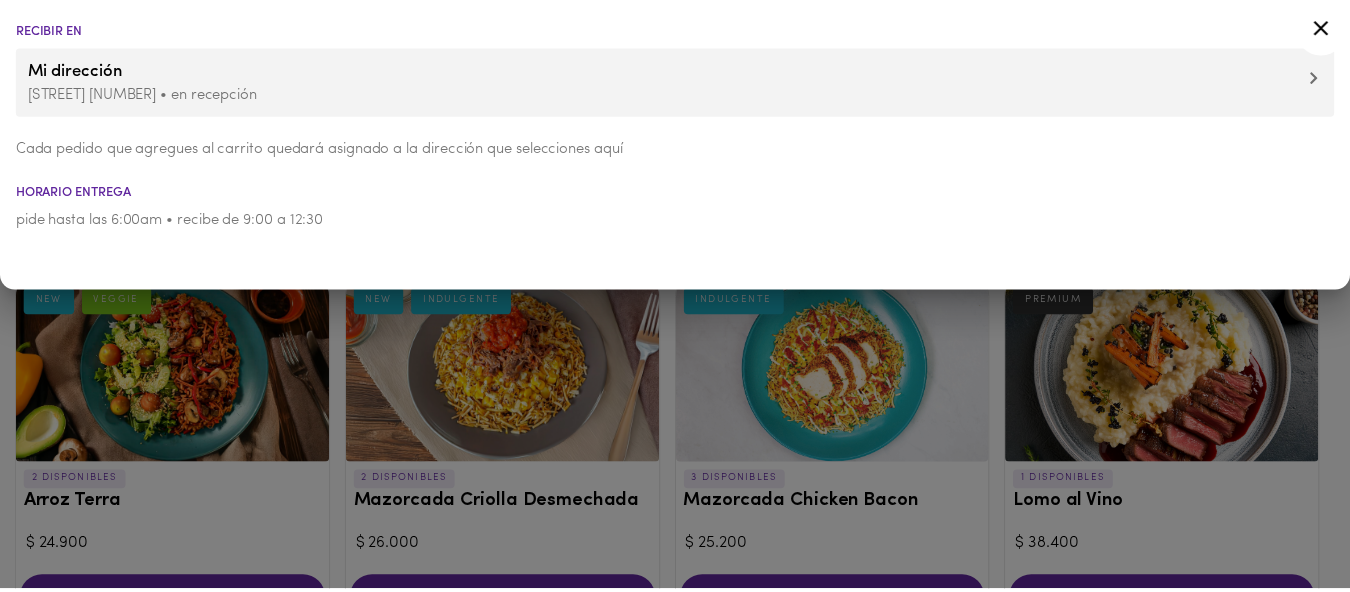 scroll, scrollTop: 0, scrollLeft: 0, axis: both 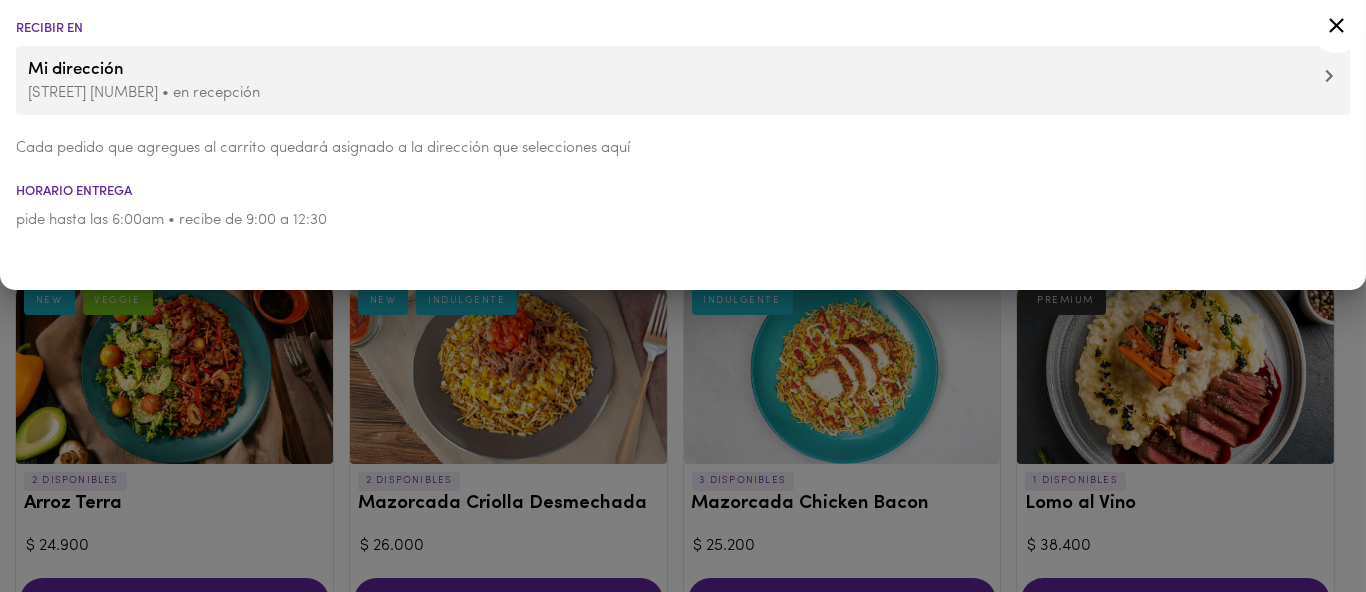 click 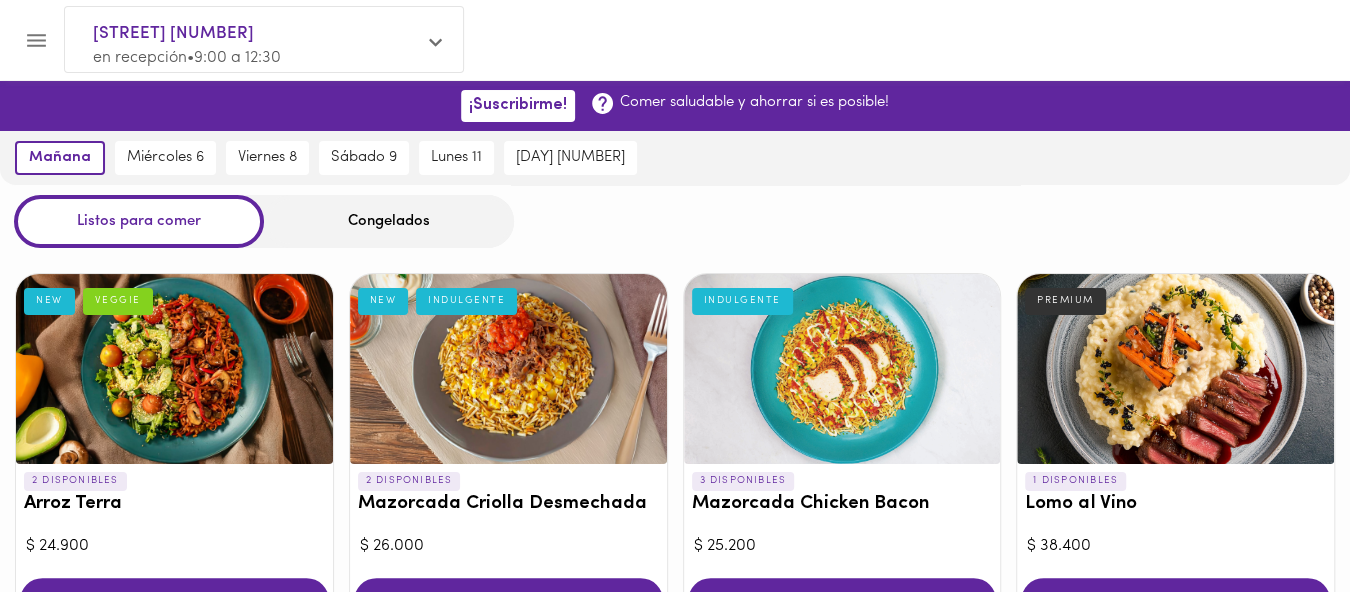 click 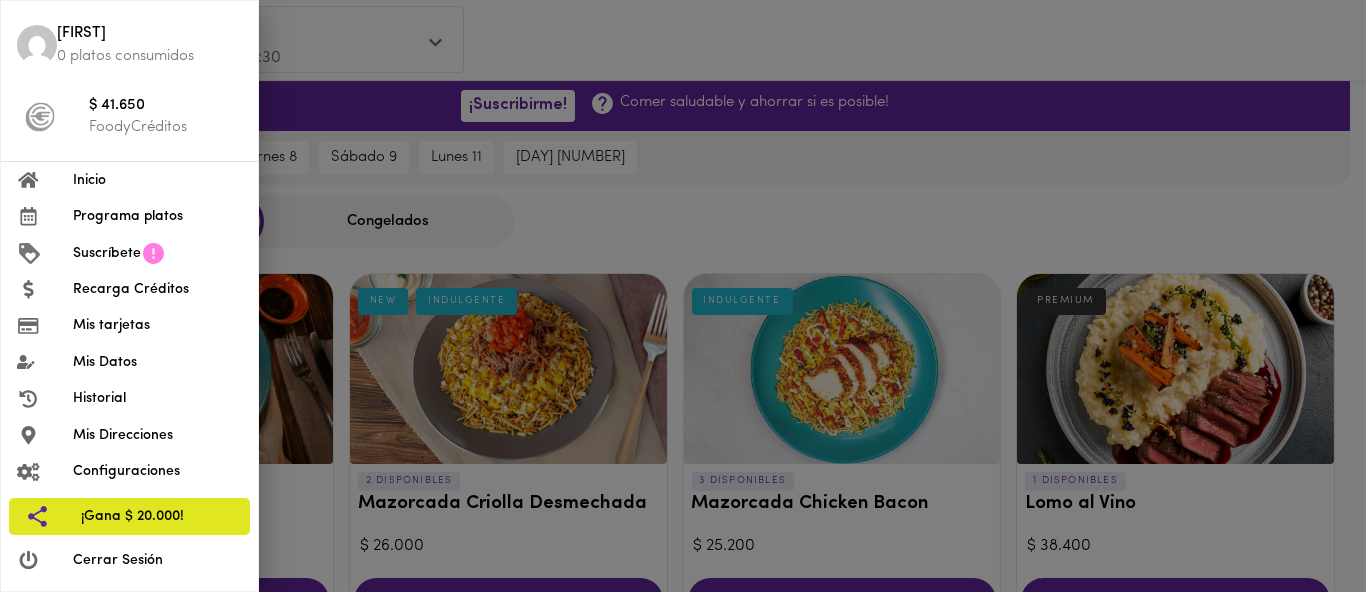 click on "Historial" at bounding box center [157, 398] 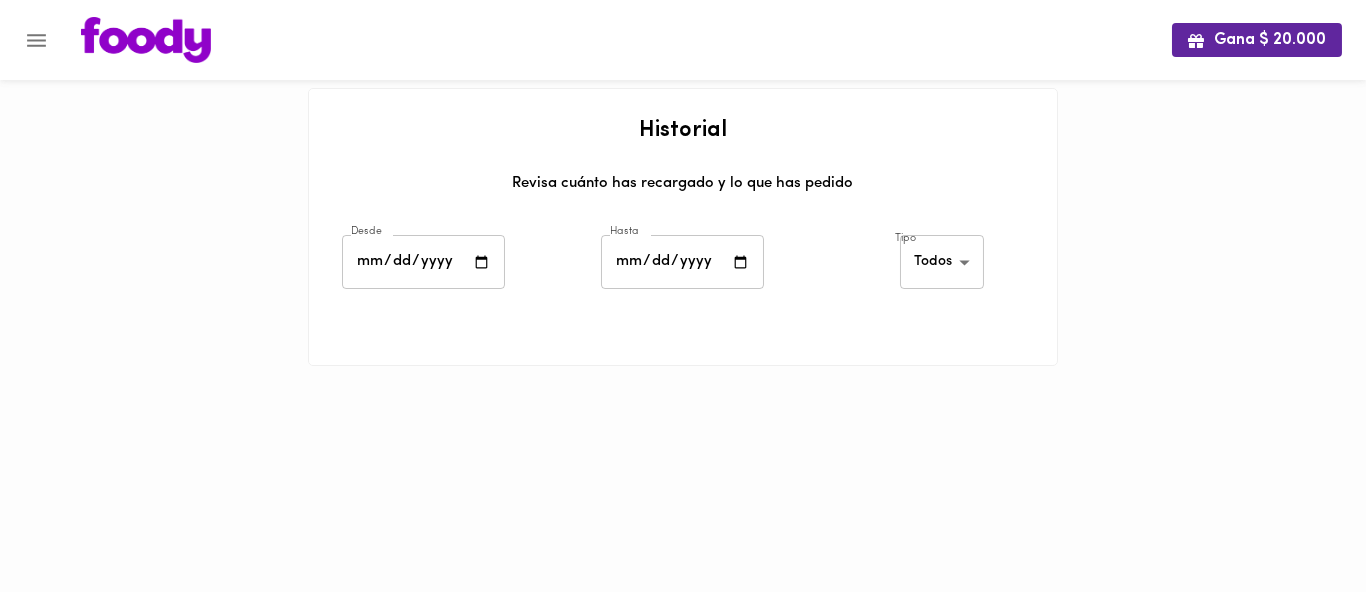 click at bounding box center [10, 296] 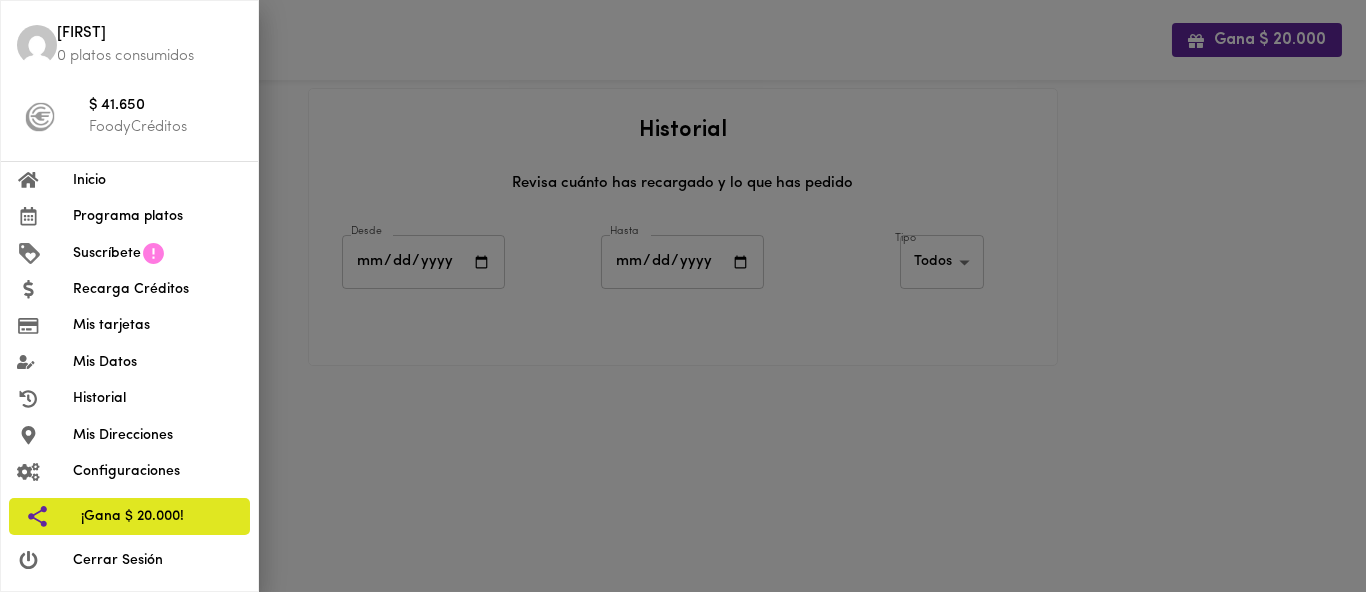 click at bounding box center [683, 296] 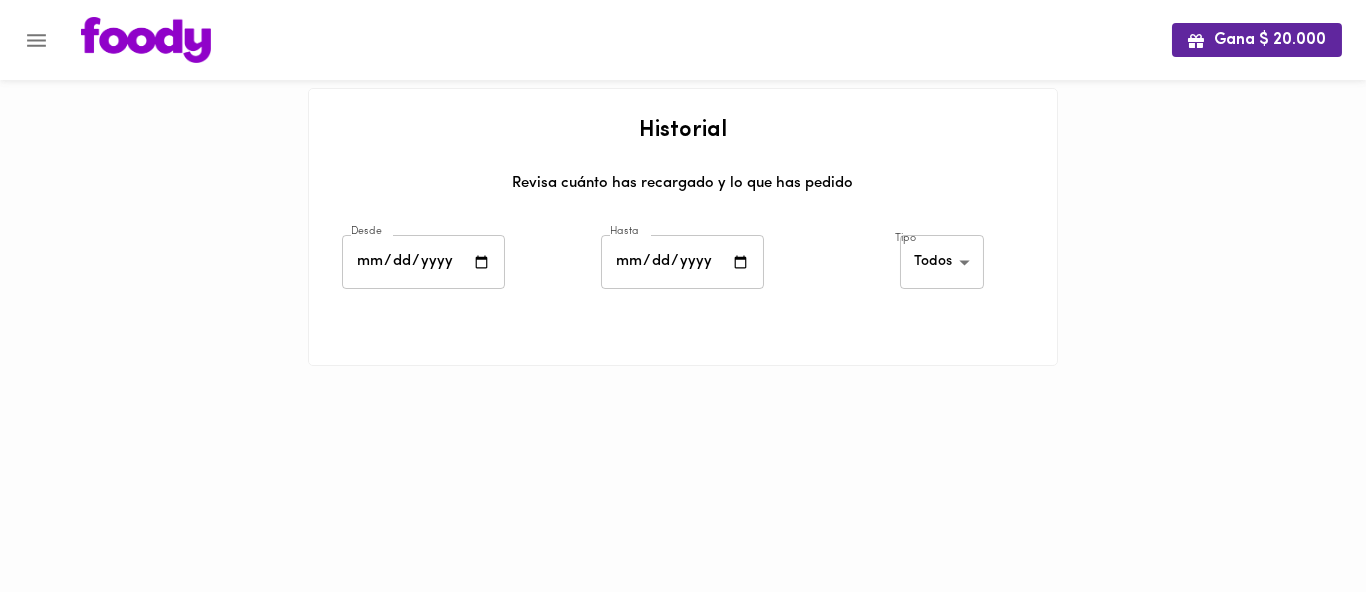 click at bounding box center [146, 40] 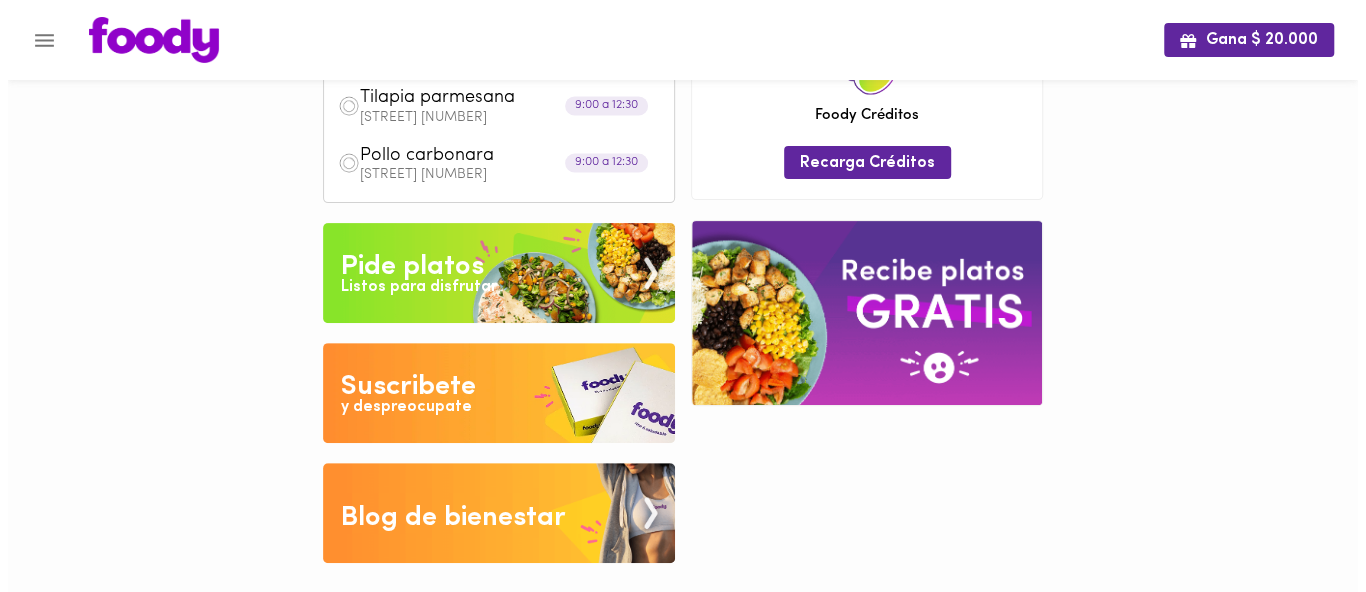 scroll, scrollTop: 46, scrollLeft: 0, axis: vertical 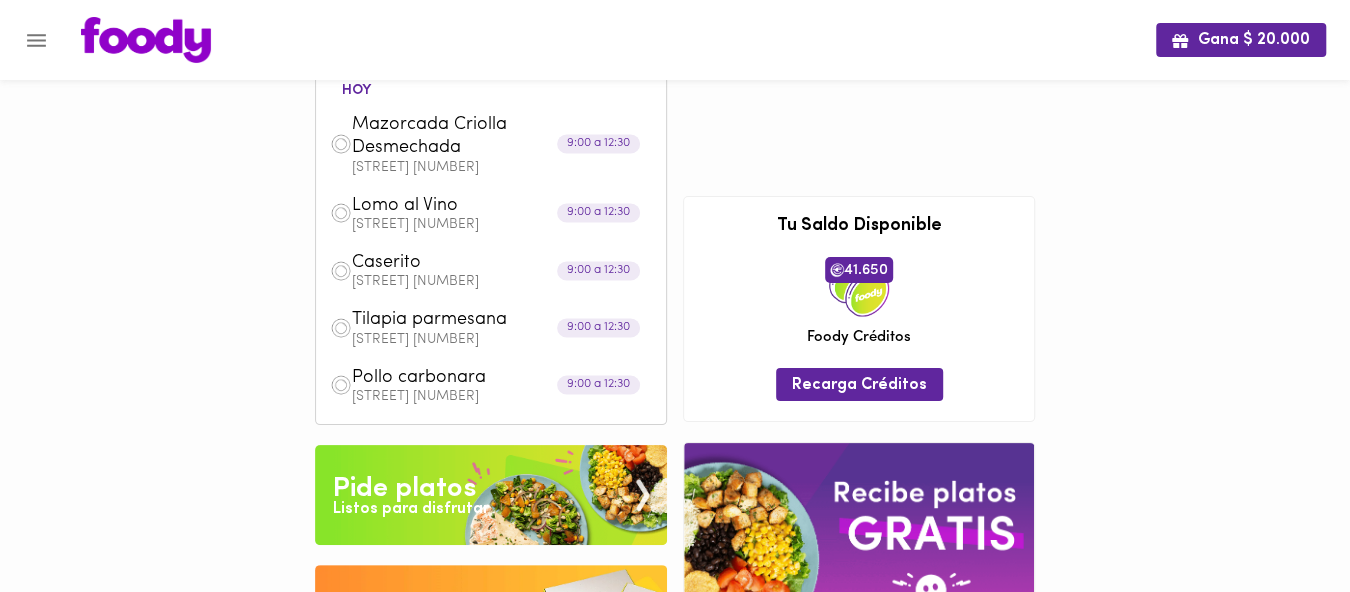 click on "Gana $ 20.000" at bounding box center (675, 40) 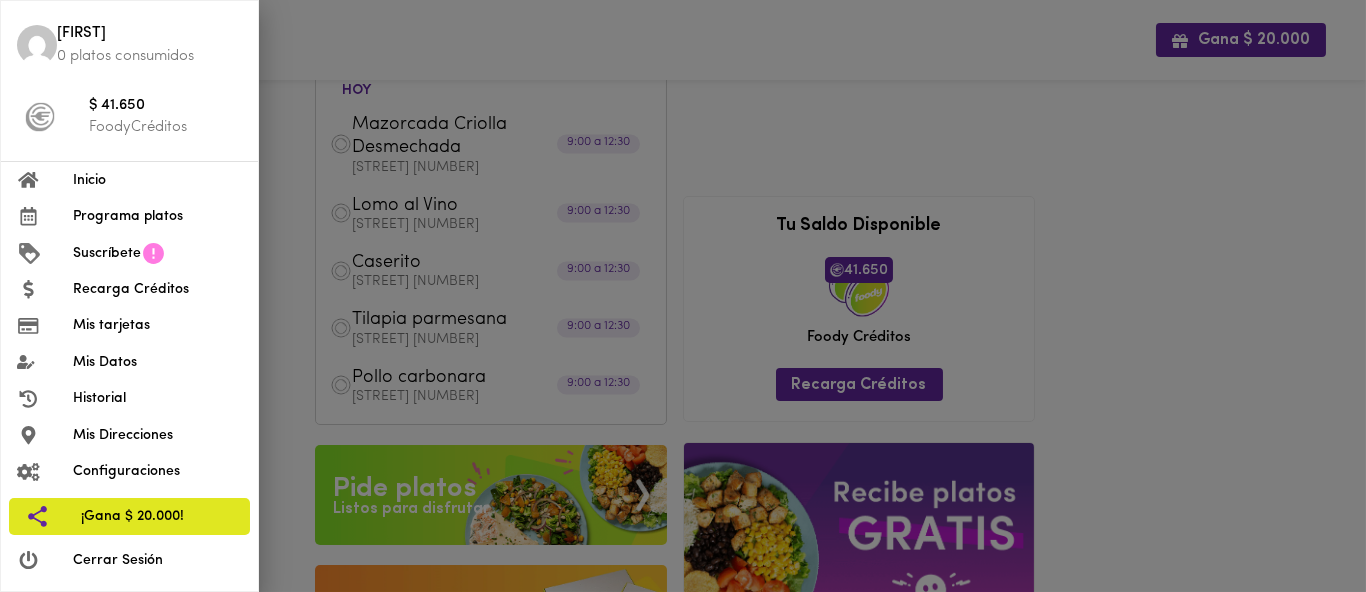 click on "Historial" at bounding box center (157, 398) 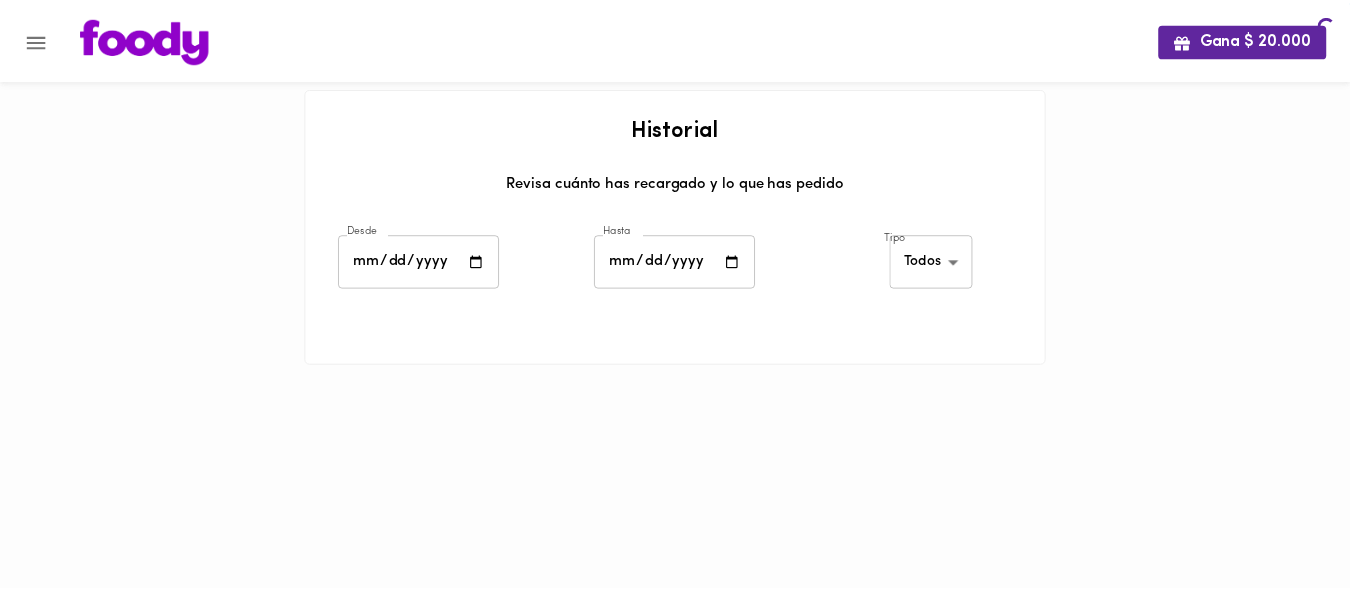 scroll, scrollTop: 0, scrollLeft: 0, axis: both 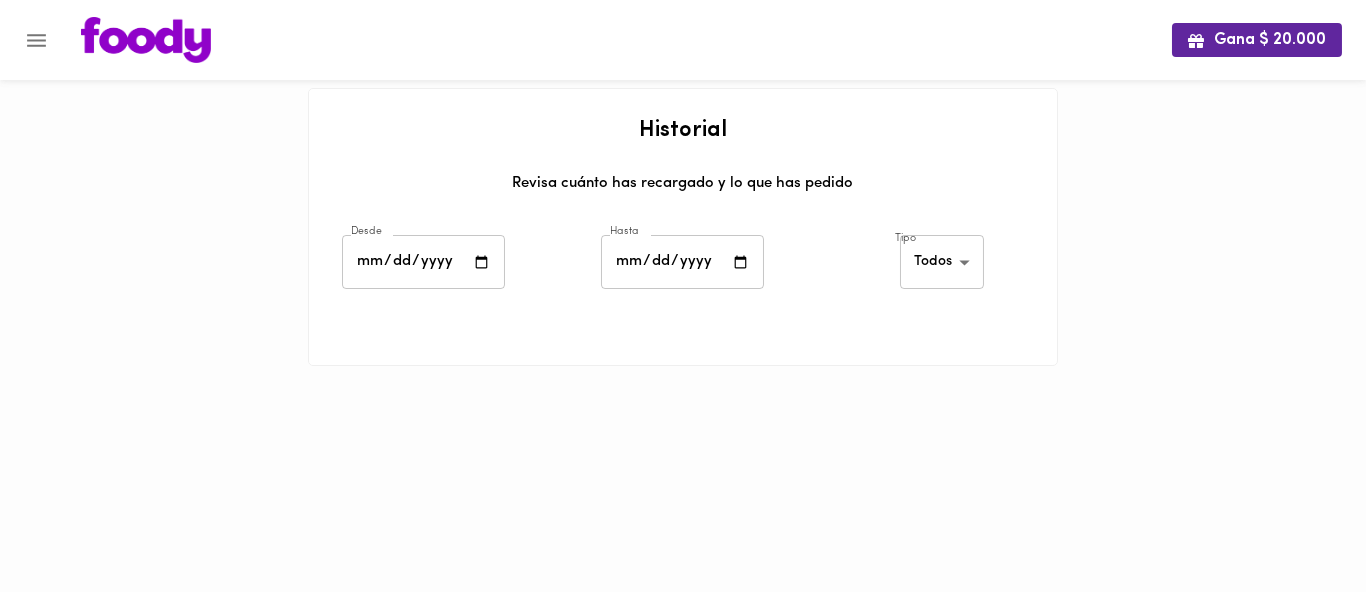 click at bounding box center (423, 262) 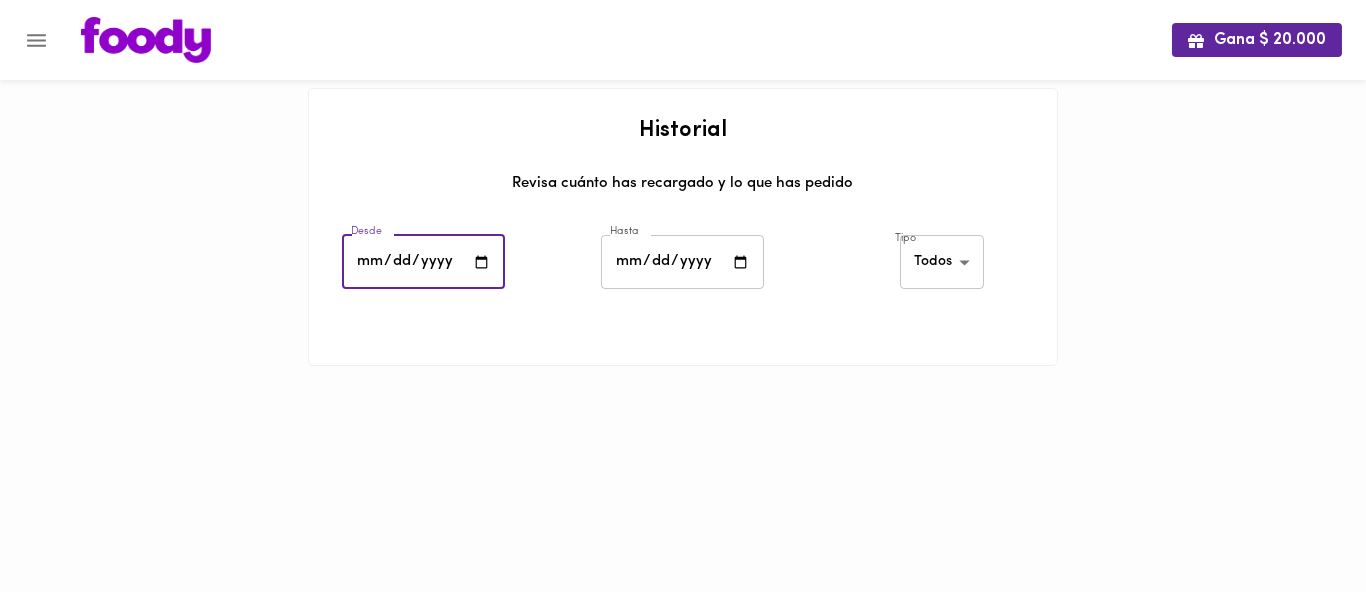 click at bounding box center (423, 262) 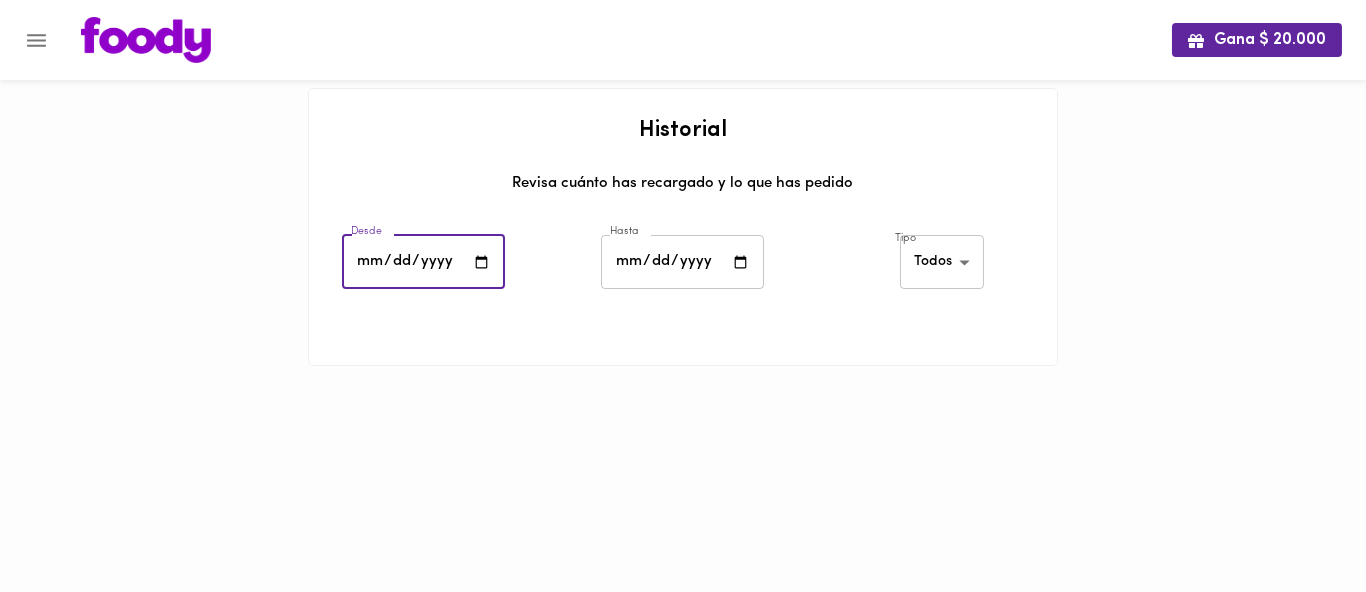 type on "2025-07-01" 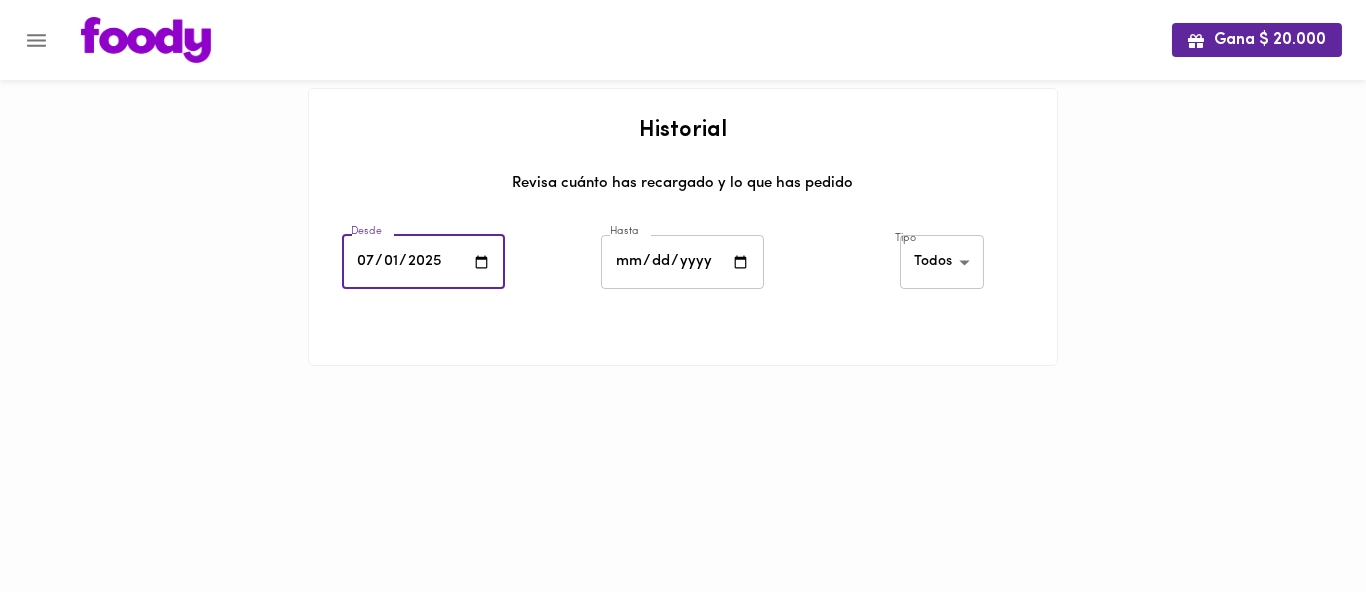 click at bounding box center (682, 262) 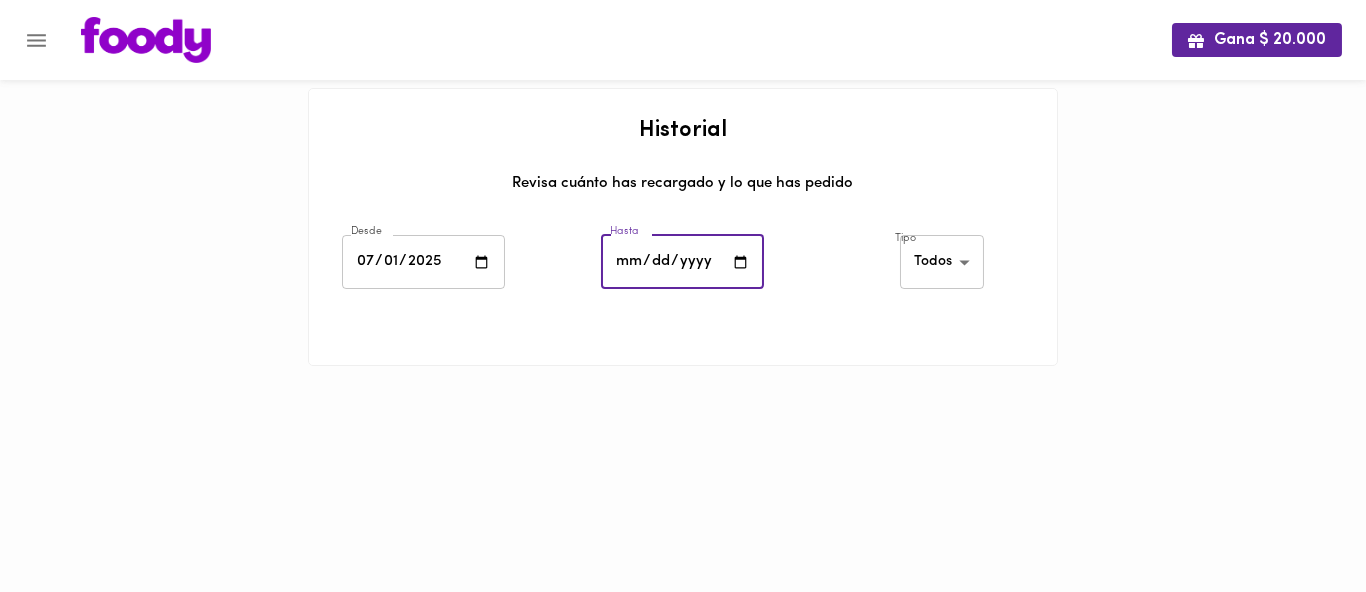 type on "[DATE]" 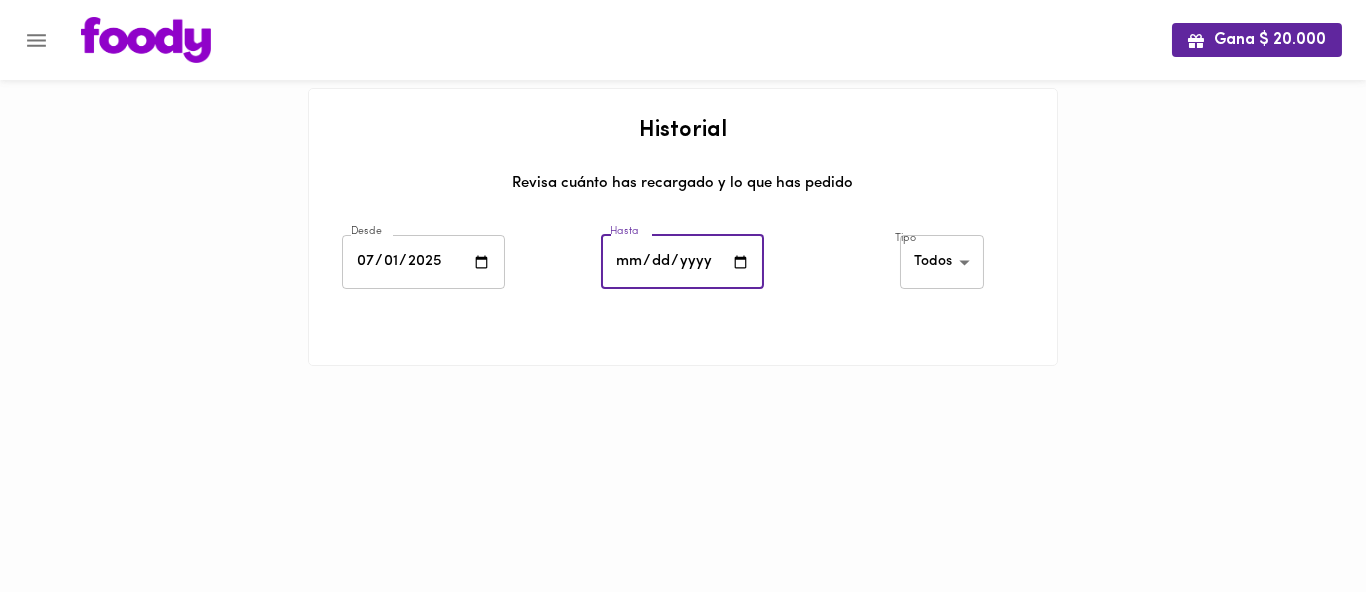 type on "[DATE]" 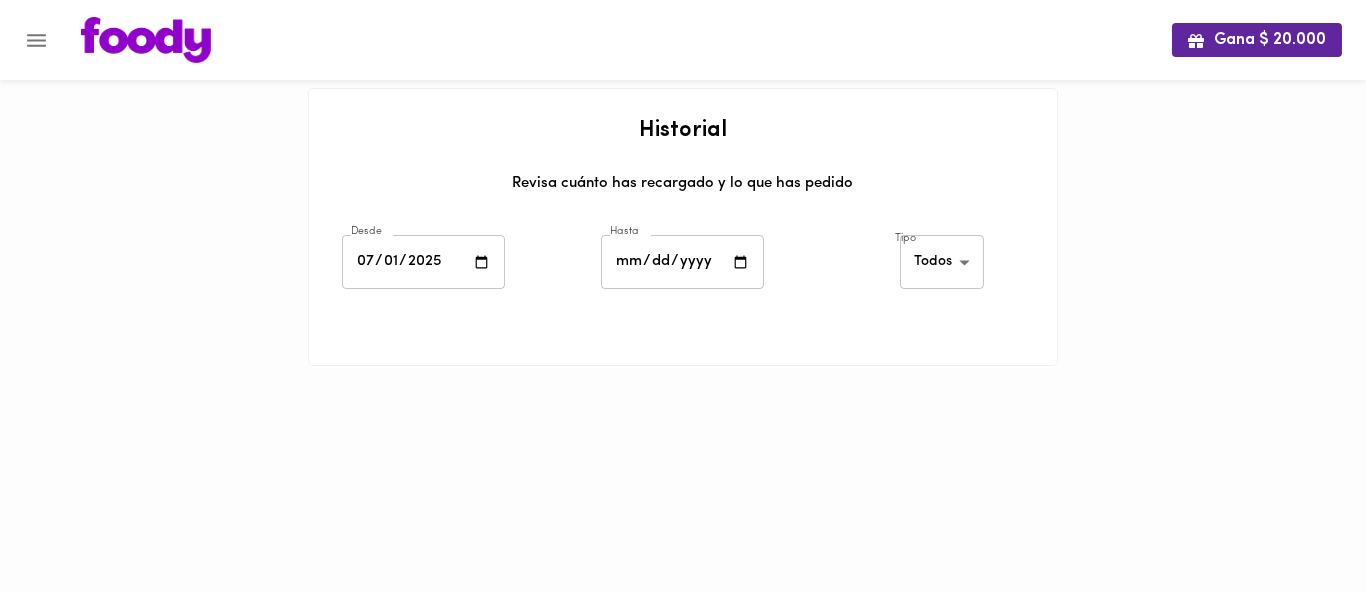 click at bounding box center (683, 391) 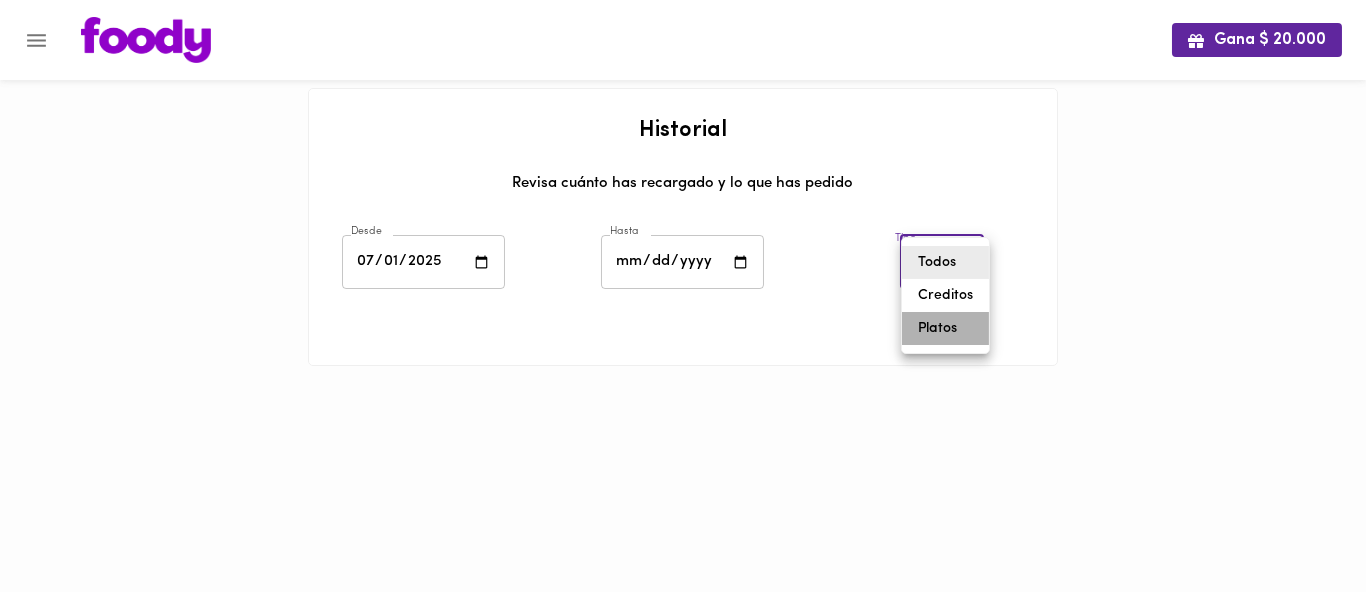 click on "Platos" at bounding box center (945, 328) 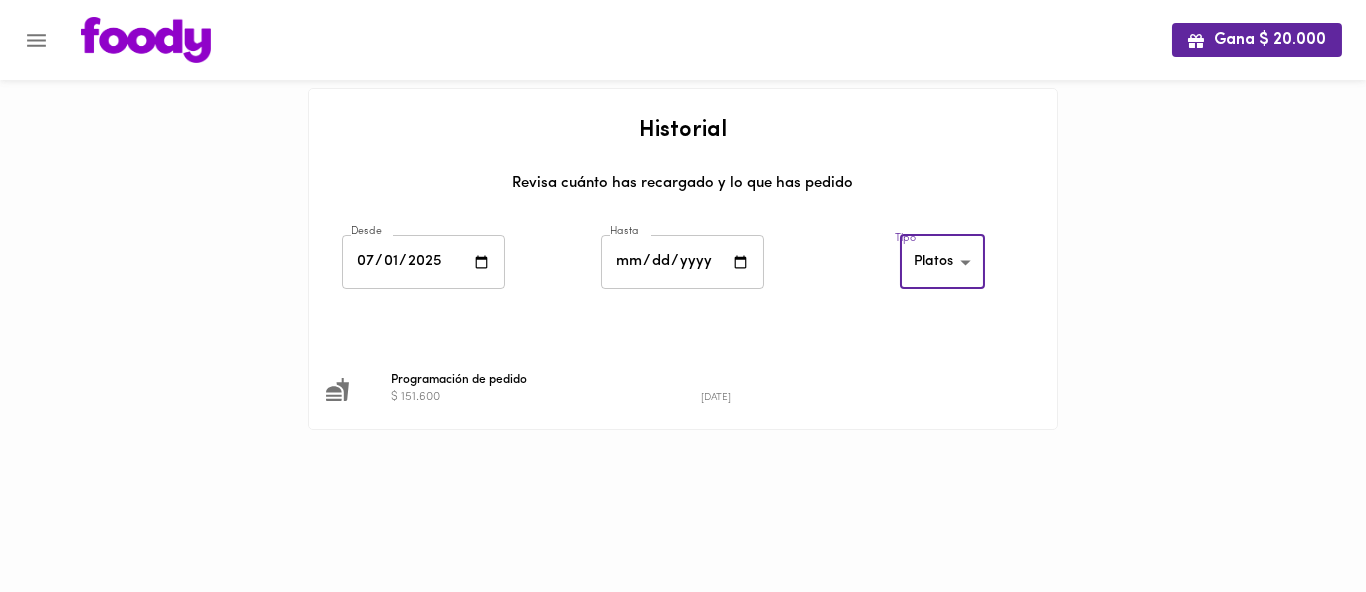 click on "Programación de pedido" at bounding box center (701, 380) 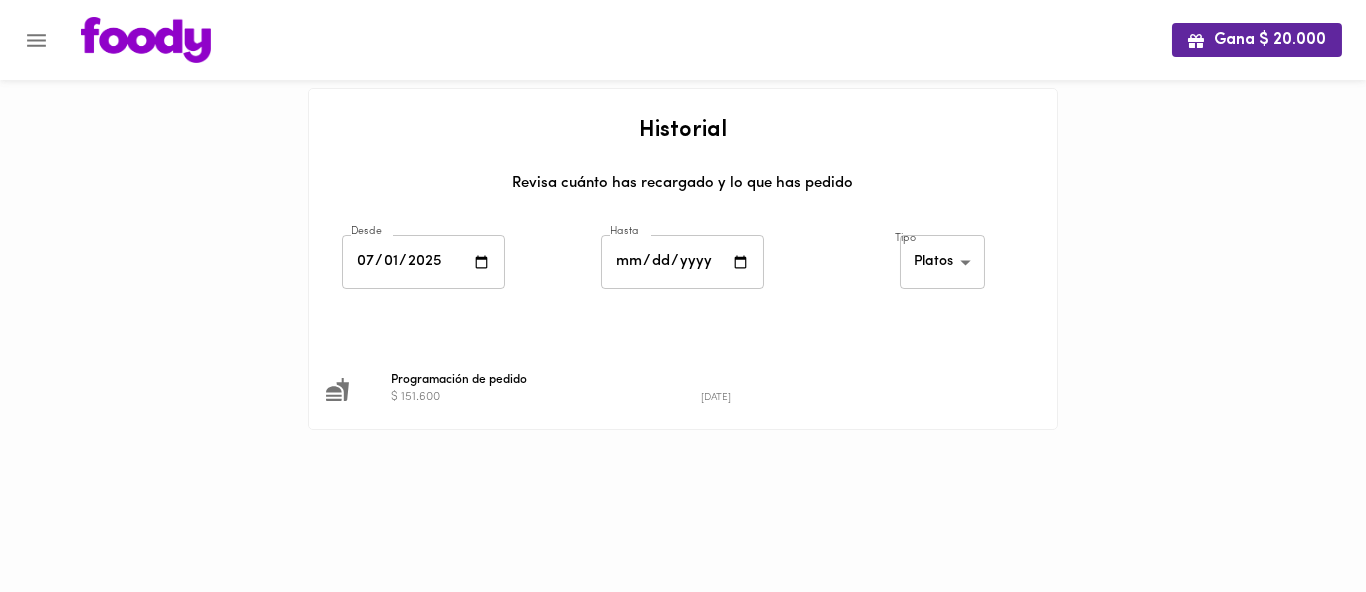 click on "Programación de pedido" at bounding box center (701, 380) 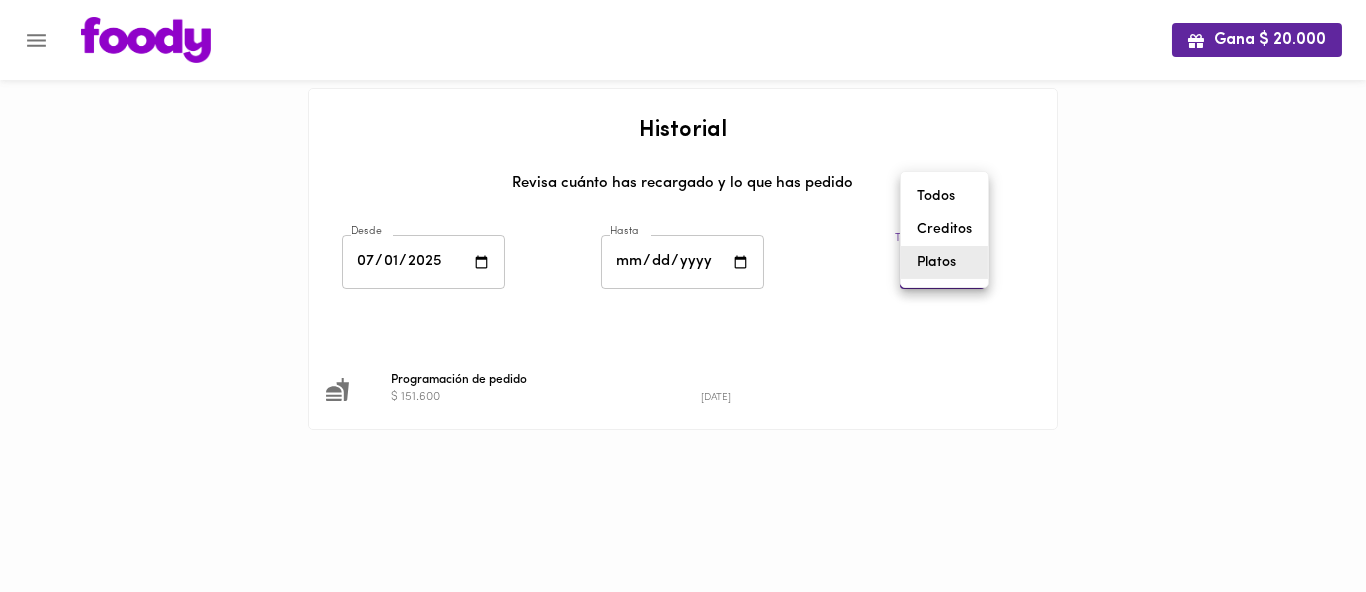 click on "Todos" at bounding box center (944, 196) 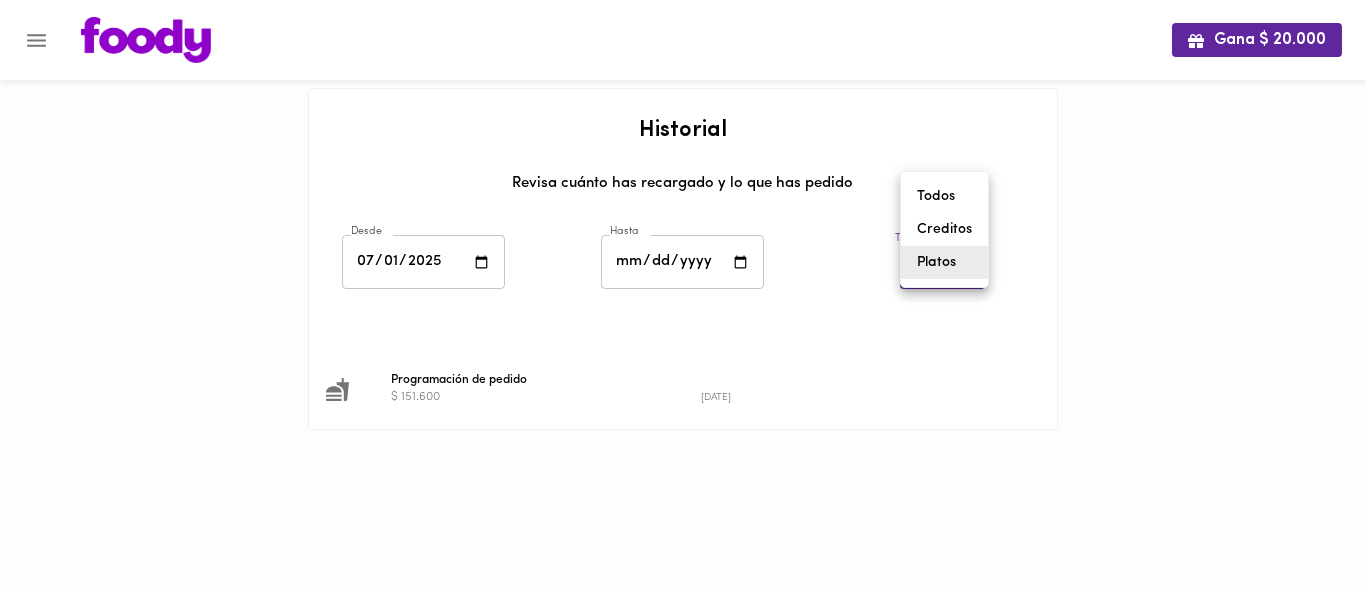 type on "all" 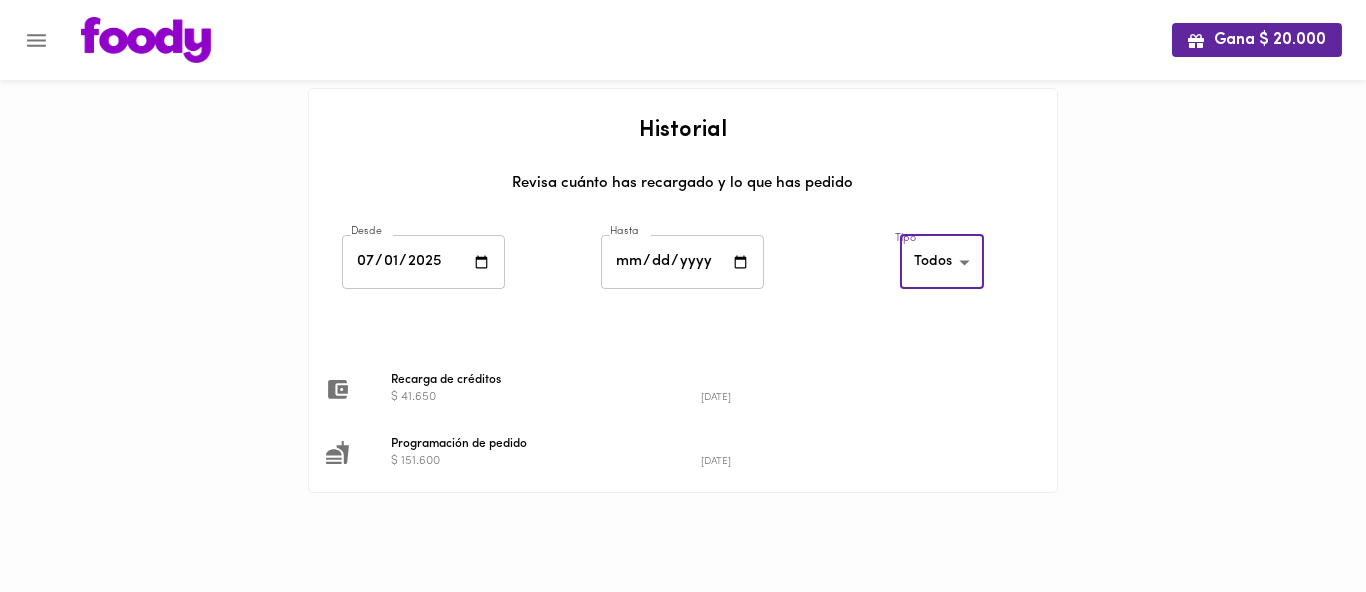 click on "Programación de pedido" at bounding box center [701, 444] 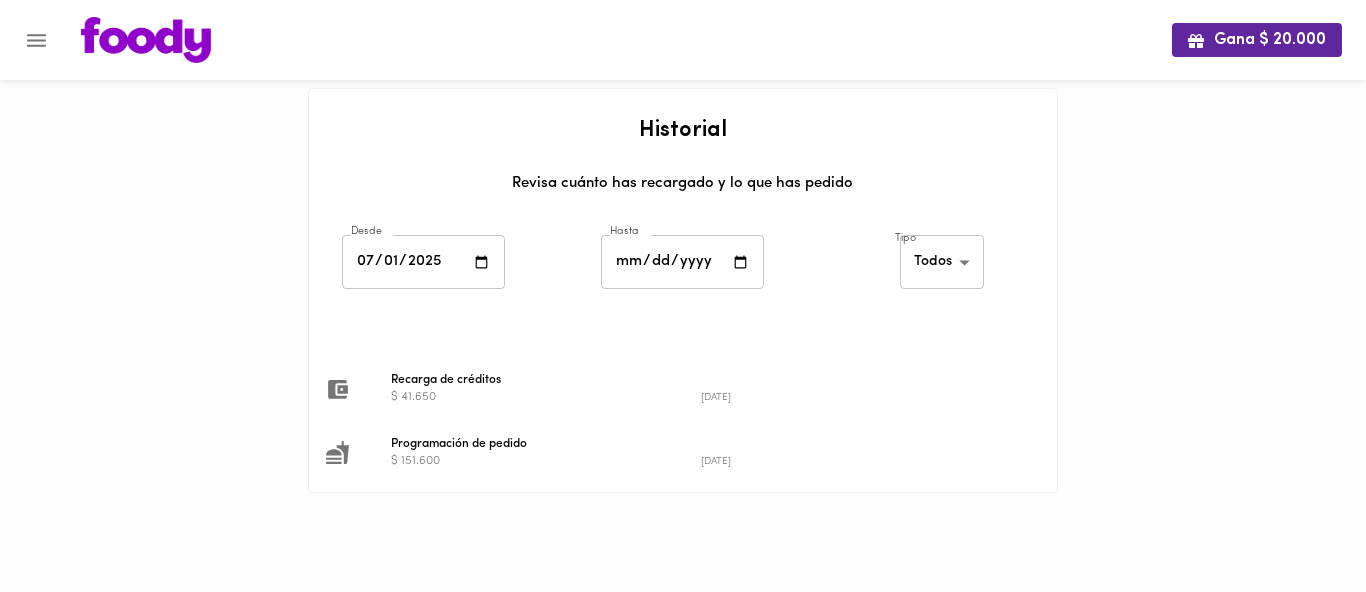 click on "Programación de pedido" at bounding box center [701, 444] 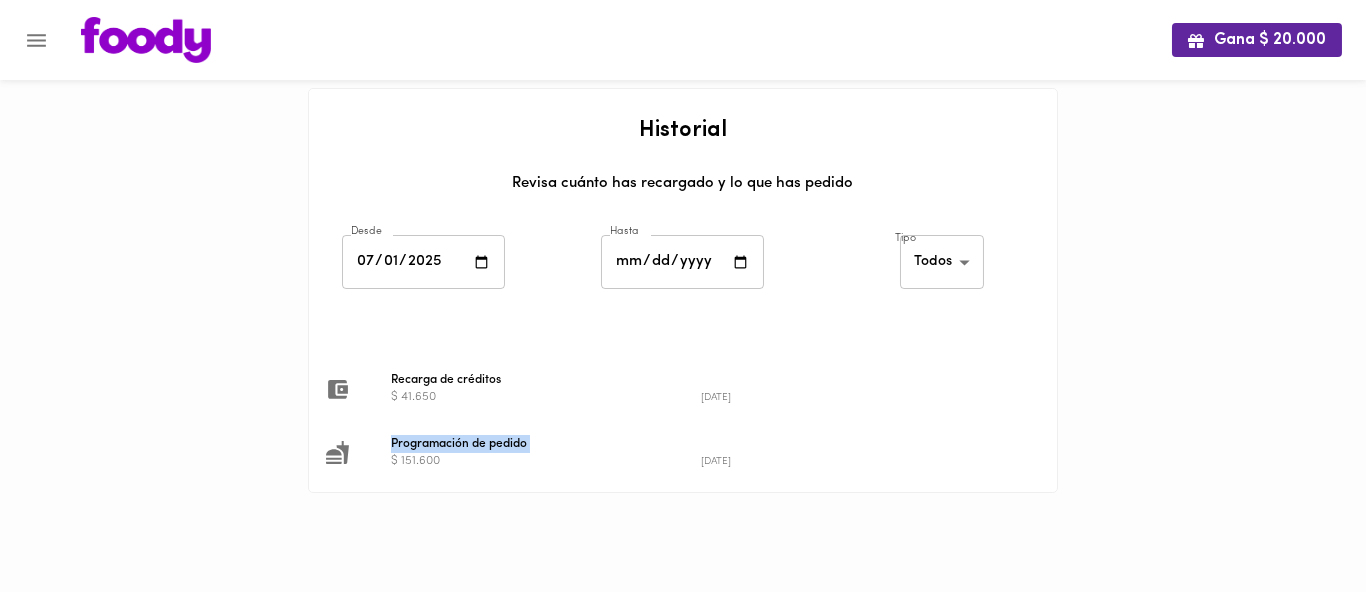 click on "Programación de pedido" at bounding box center (701, 444) 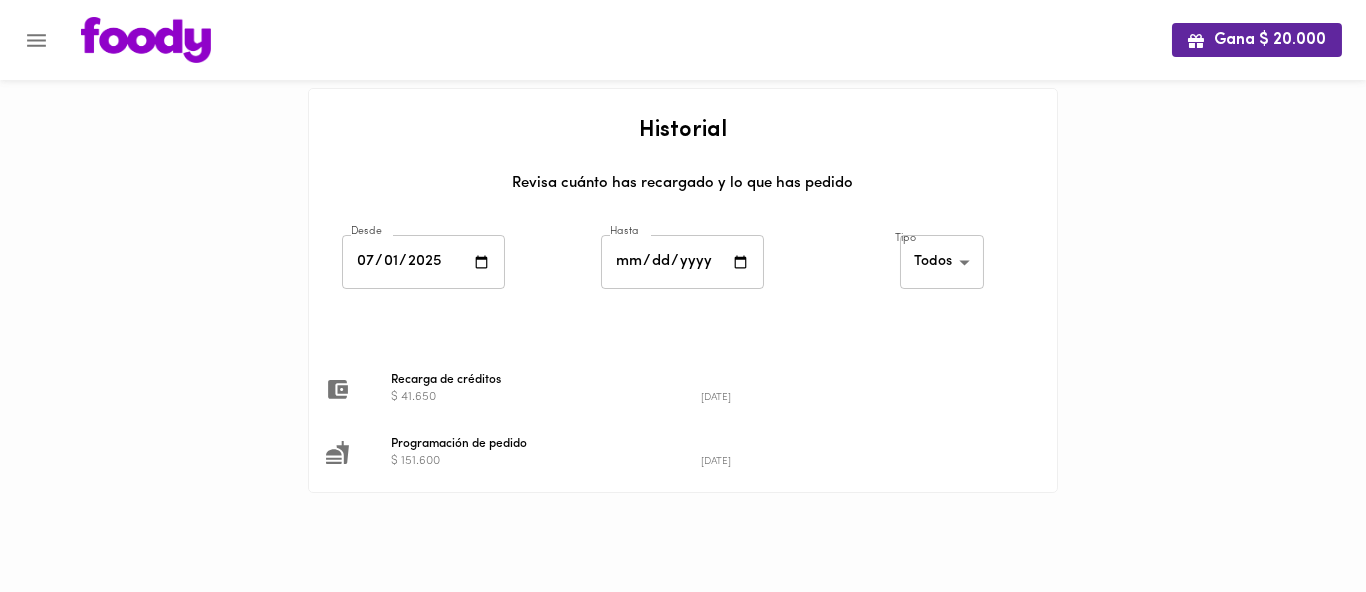 click on "Gana $ 20.000" at bounding box center (683, 40) 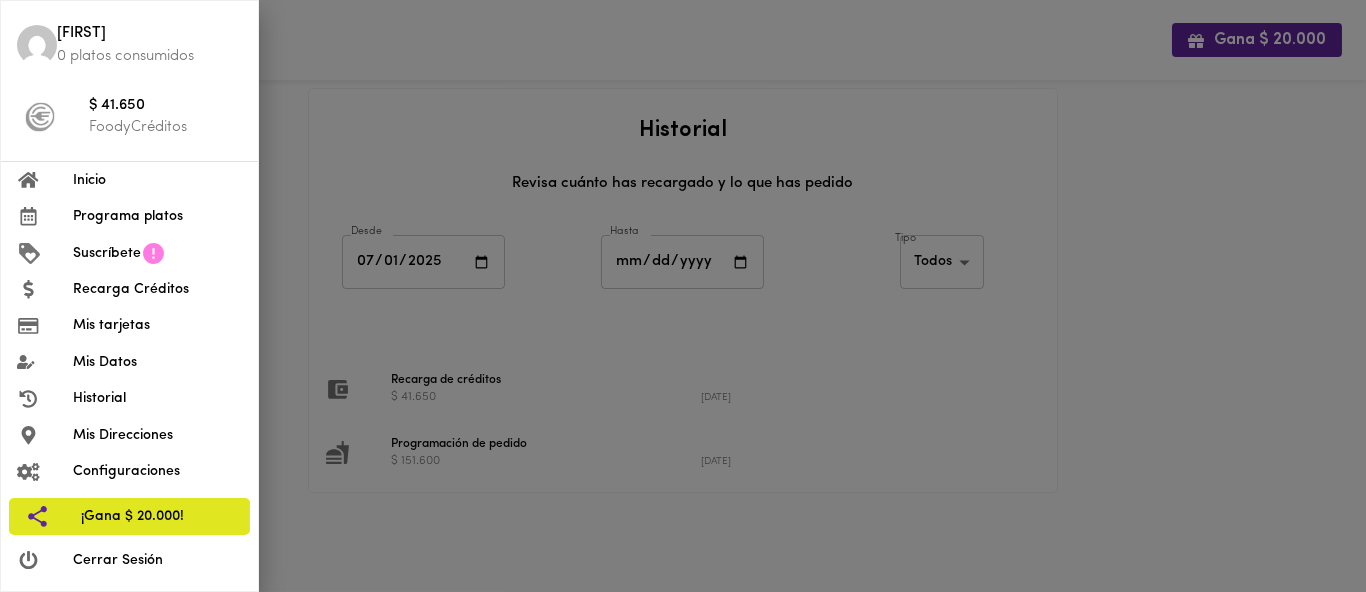 click at bounding box center [683, 296] 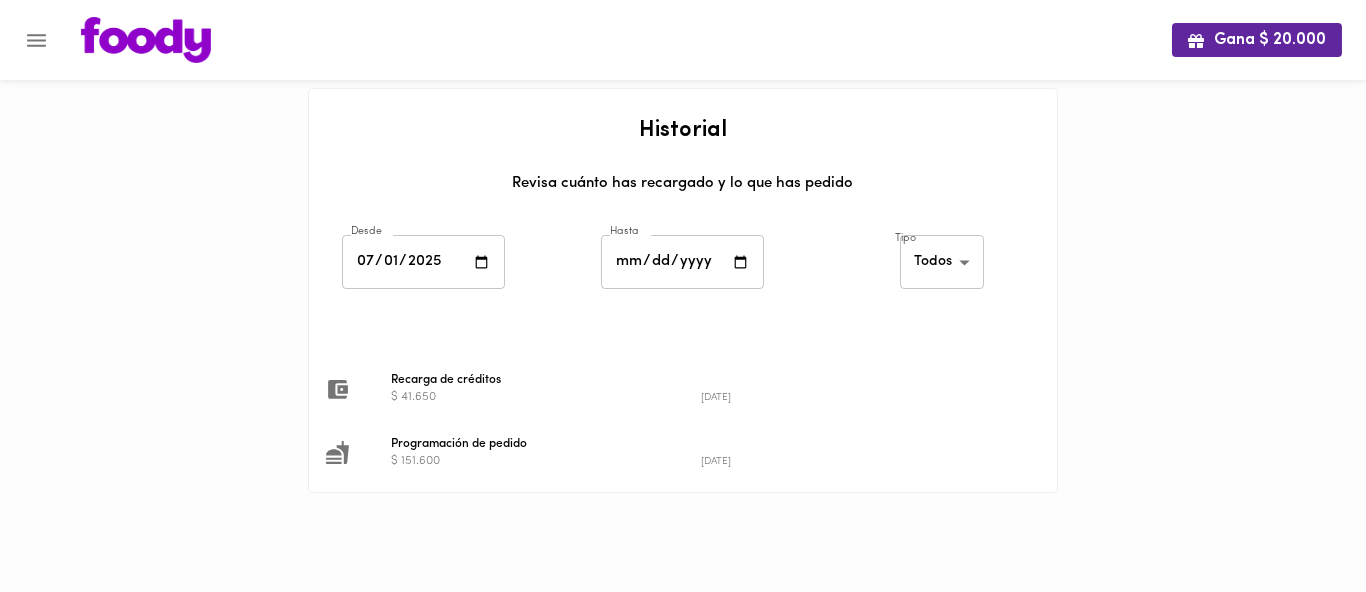 type 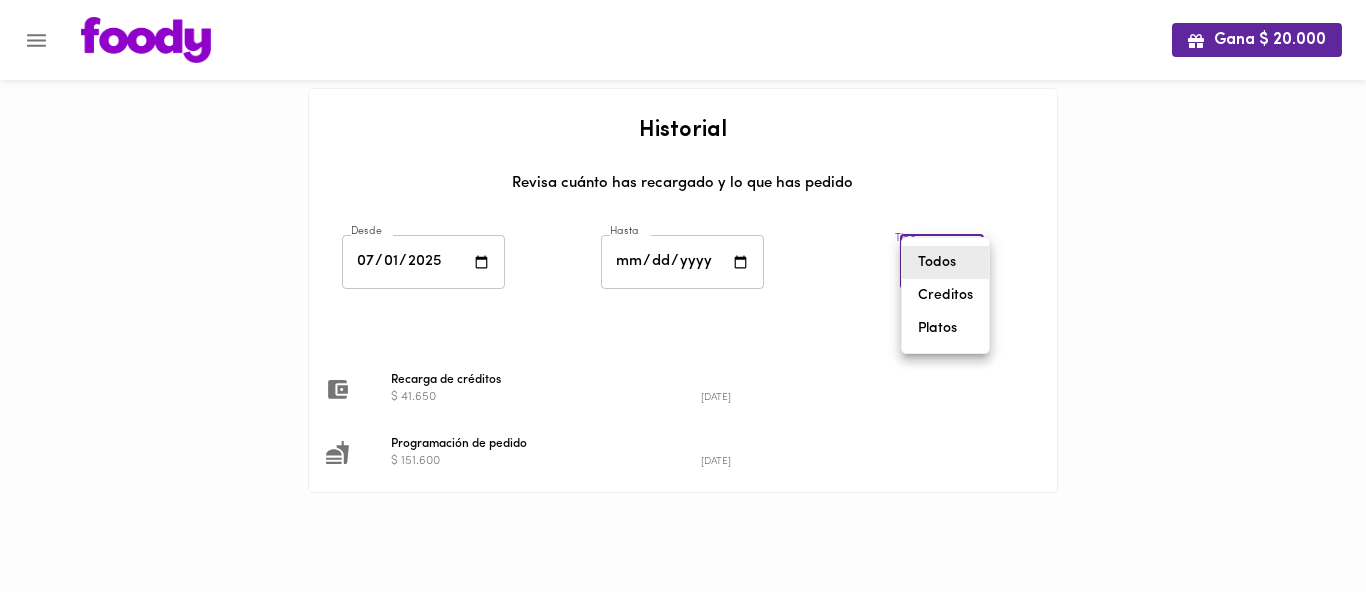 click on "Gana $ 20.000 Historial Revisa cuánto has recargado y lo que has pedido Desde [DATE] Desde Hasta [DATE] Hasta Tipo Todos all ​ Recarga de créditos $ 41.650 [DATE] Programación de pedido $ 151.600 [DATE] Todos Creditos Platos" at bounding box center (683, 271) 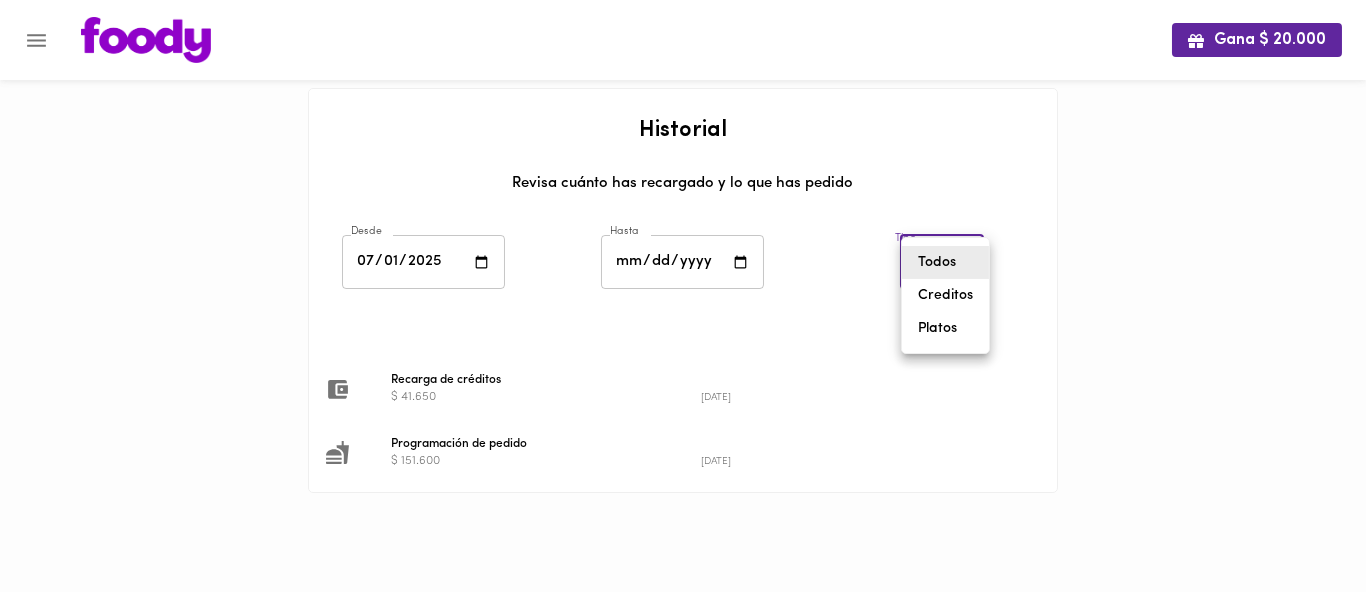 type on "foody-dishes" 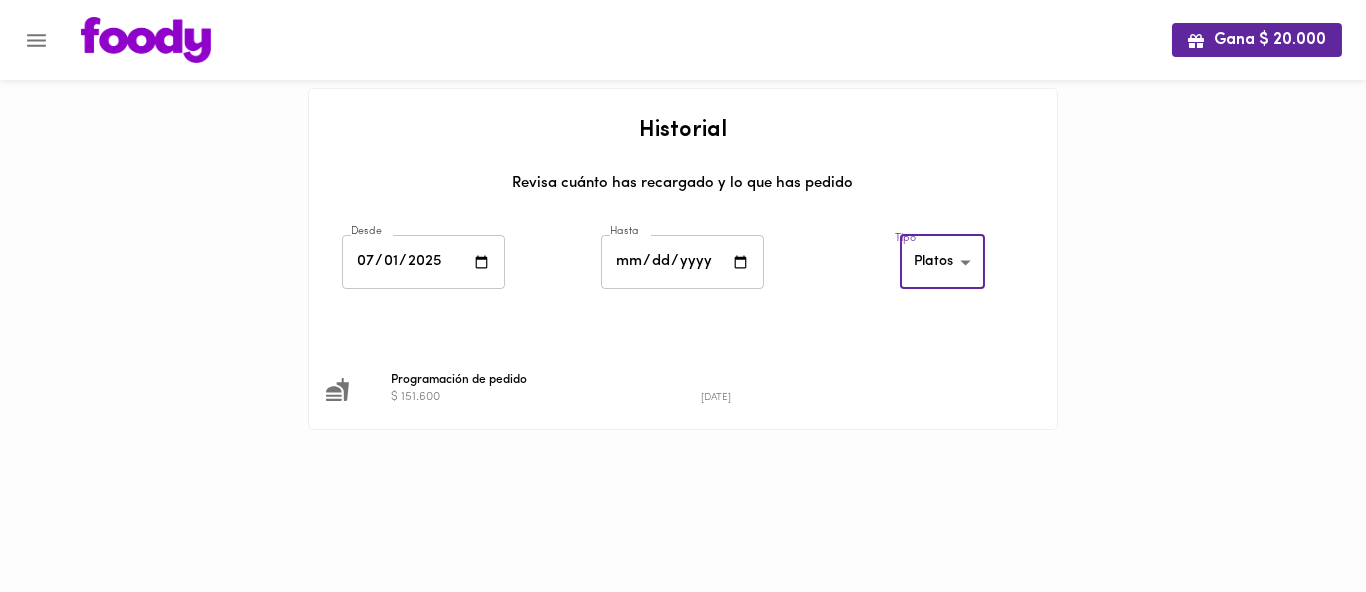 click on "$ 151.600" at bounding box center [546, 397] 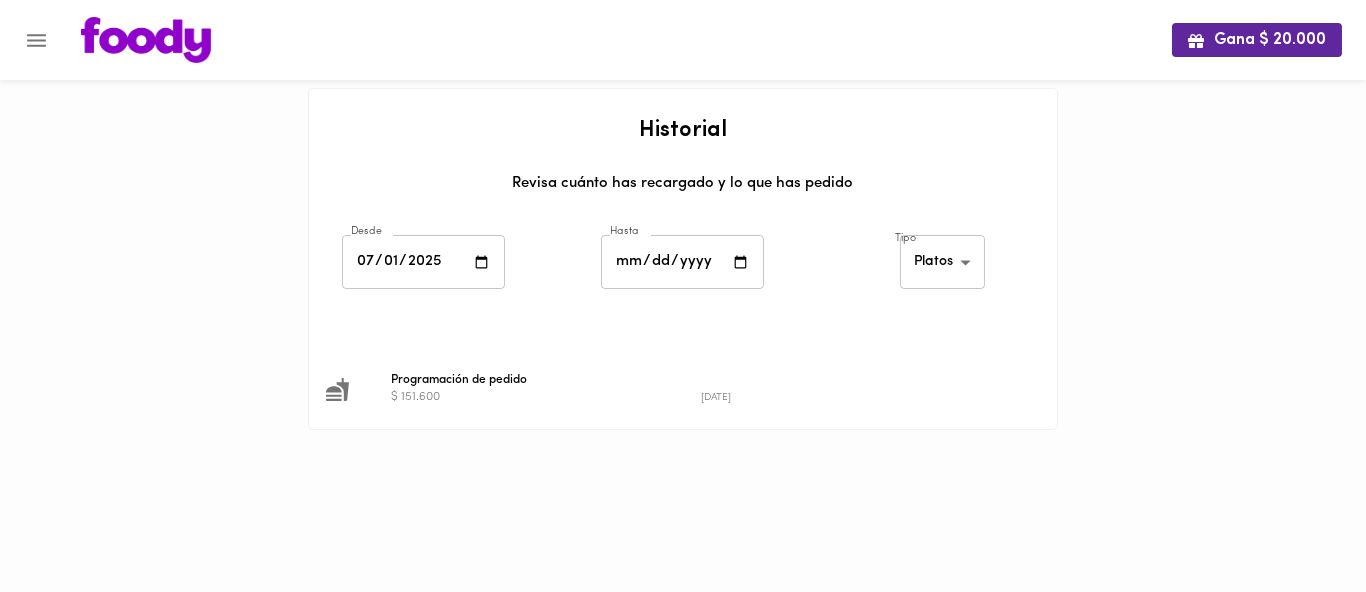 click 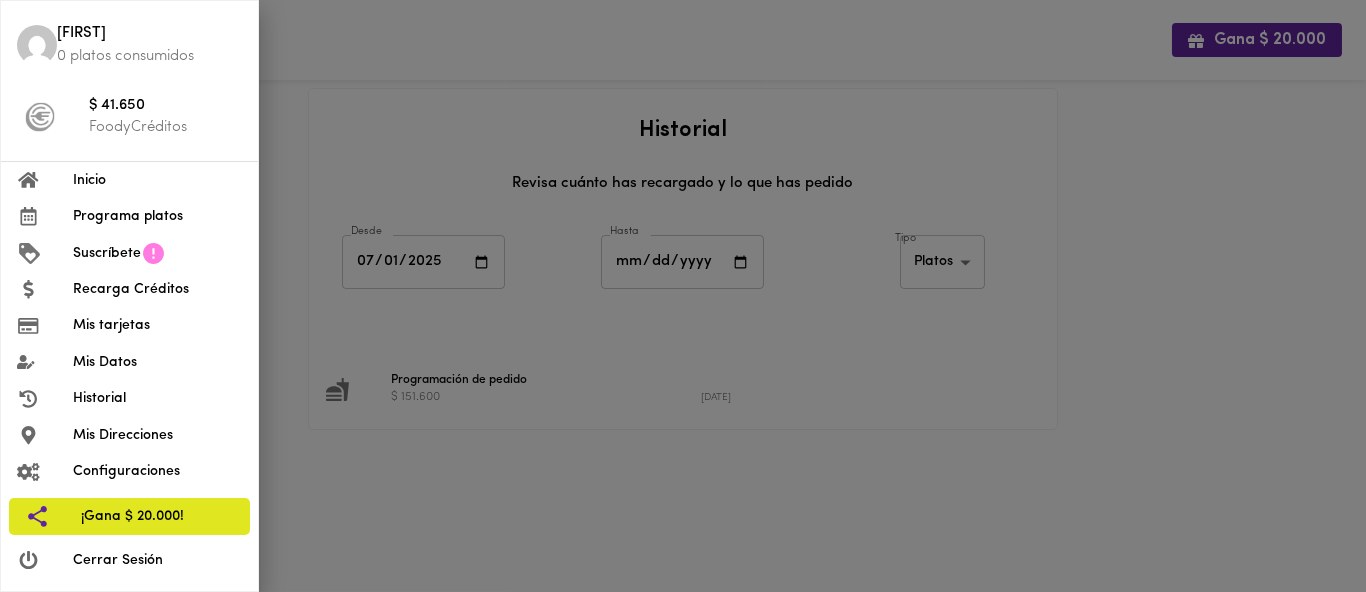 click on "[FIRST]" at bounding box center [149, 34] 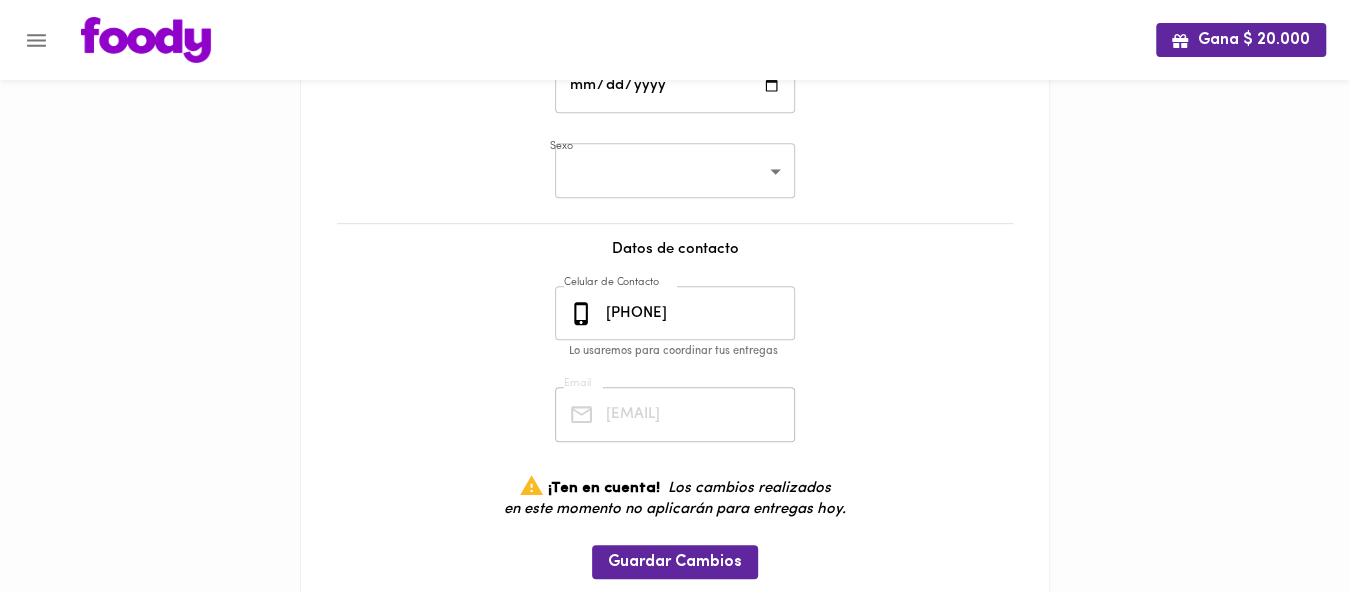 scroll, scrollTop: 541, scrollLeft: 0, axis: vertical 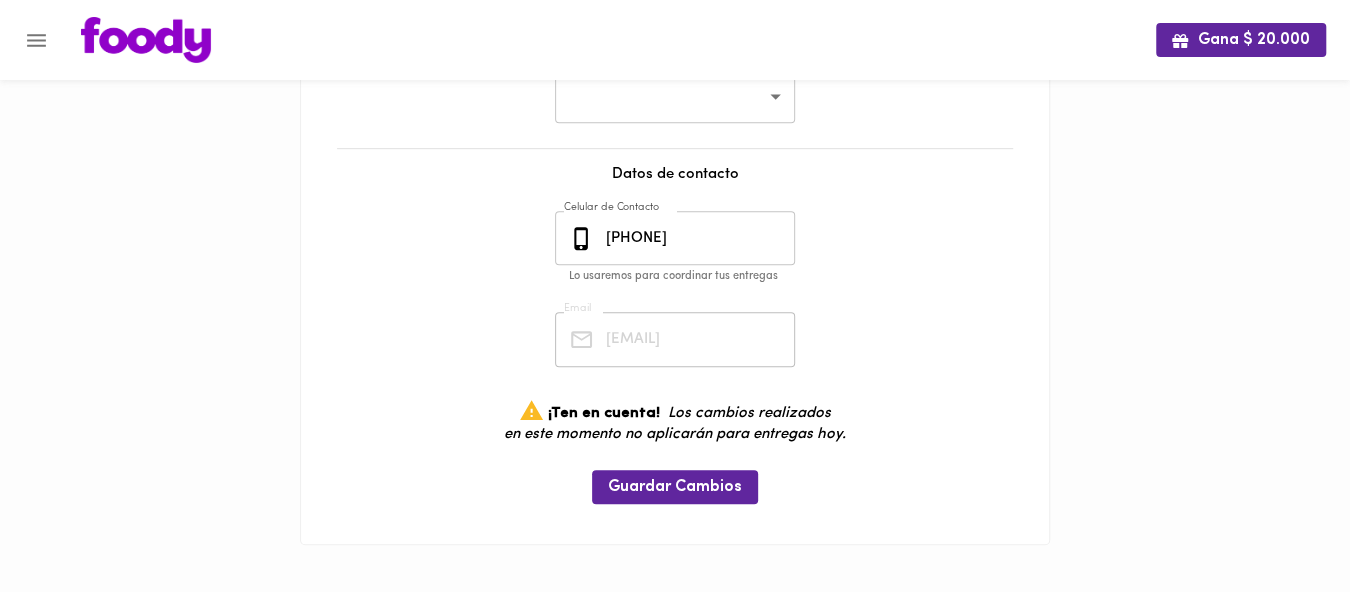 click 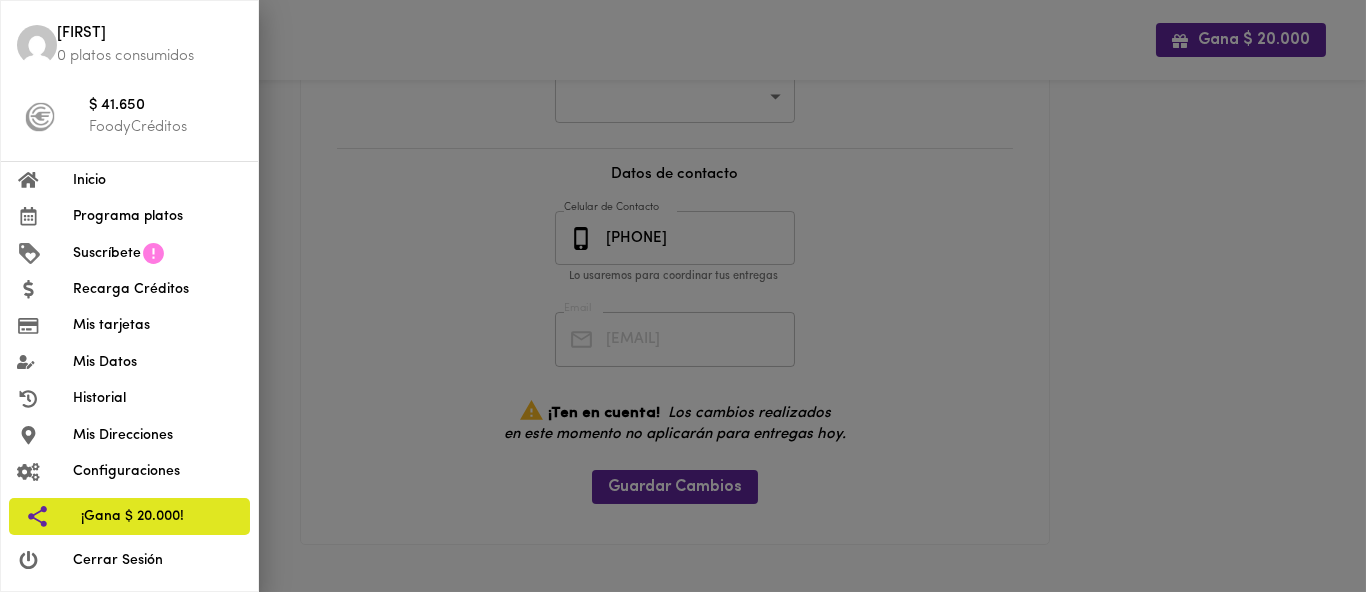 click on "Mis Datos" at bounding box center (157, 362) 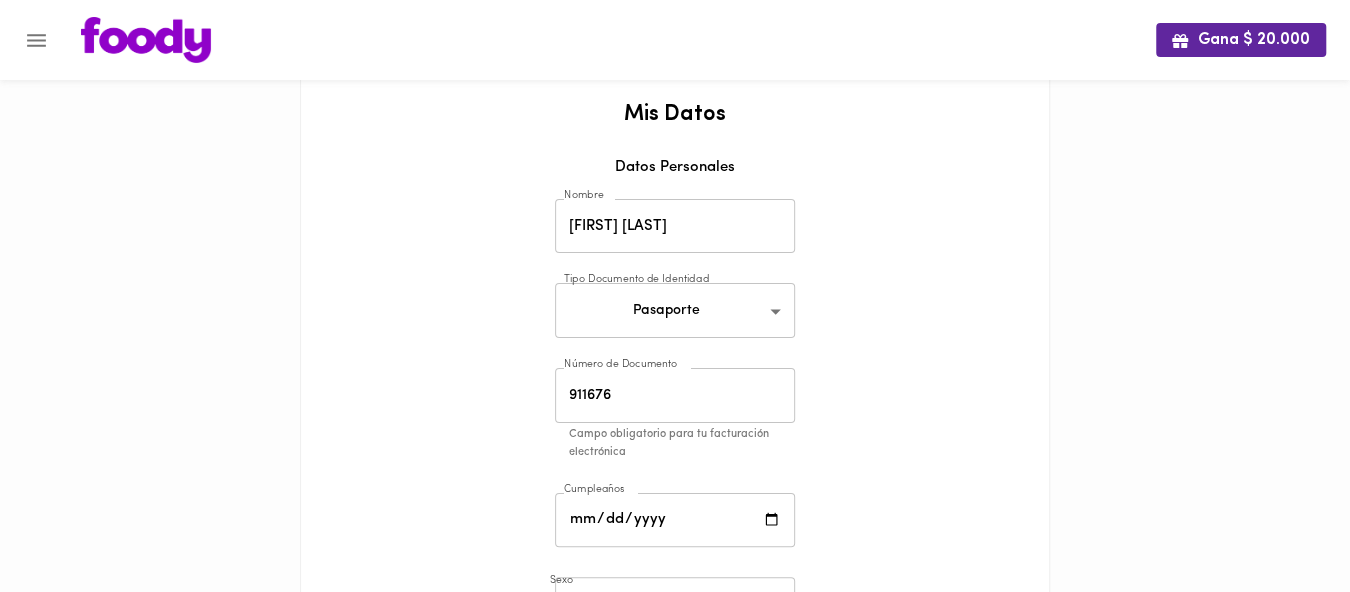 scroll, scrollTop: 0, scrollLeft: 0, axis: both 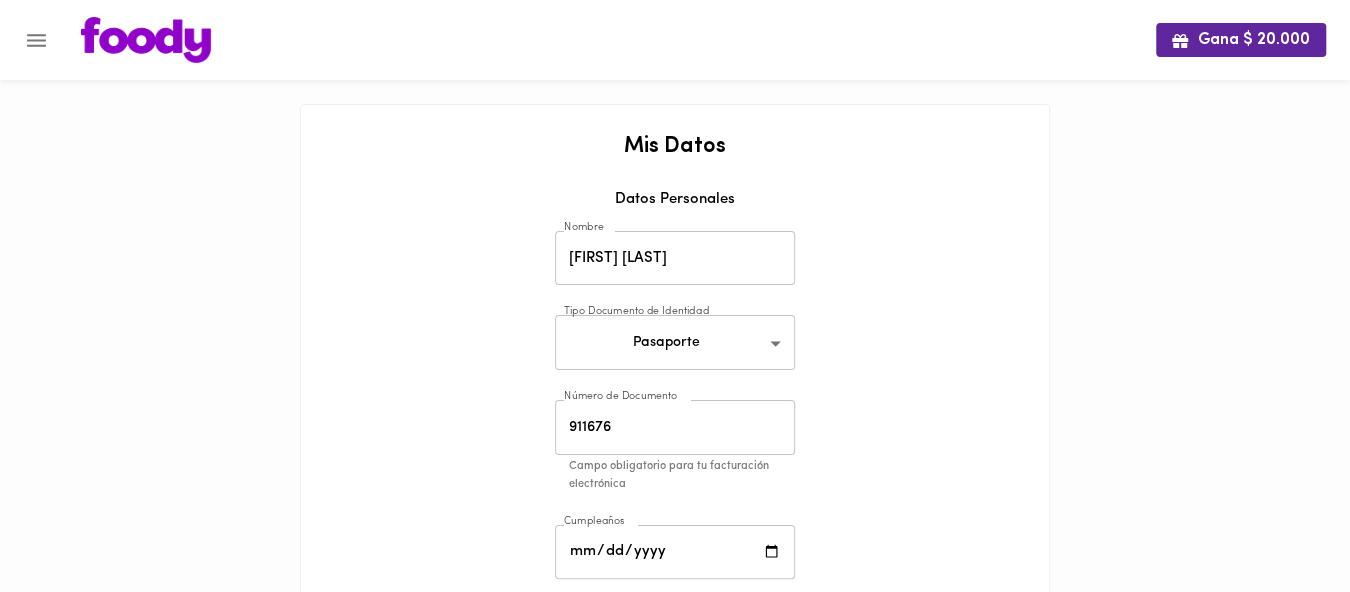 click 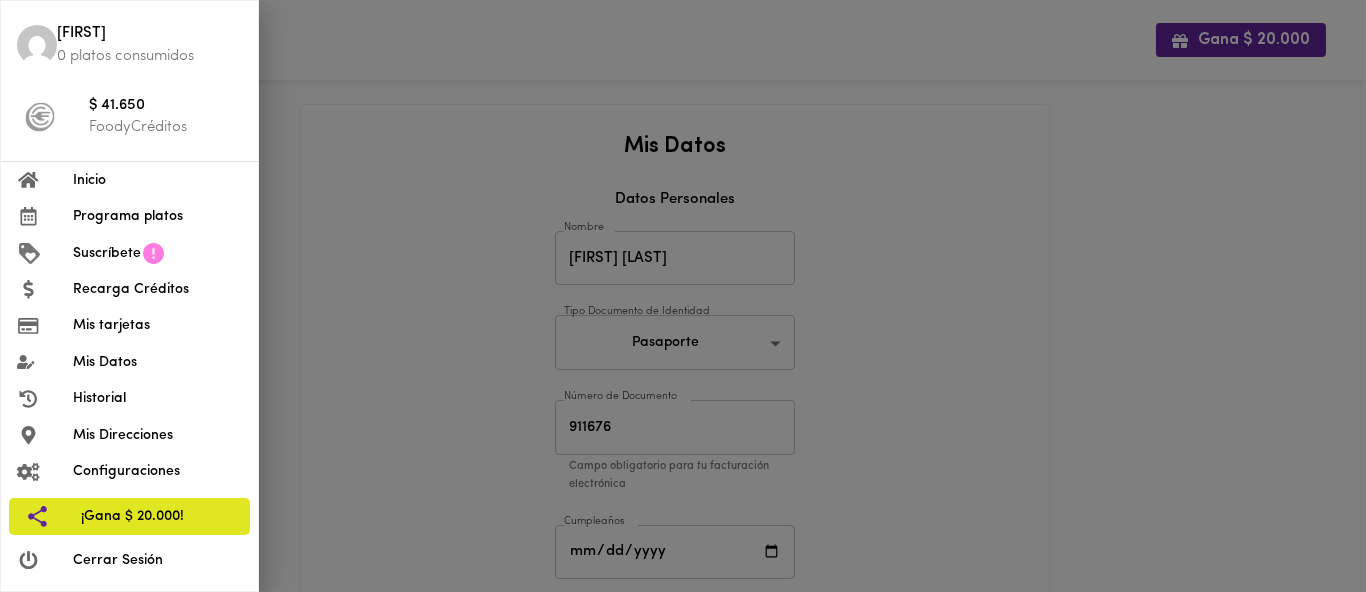click on "Configuraciones" at bounding box center [157, 471] 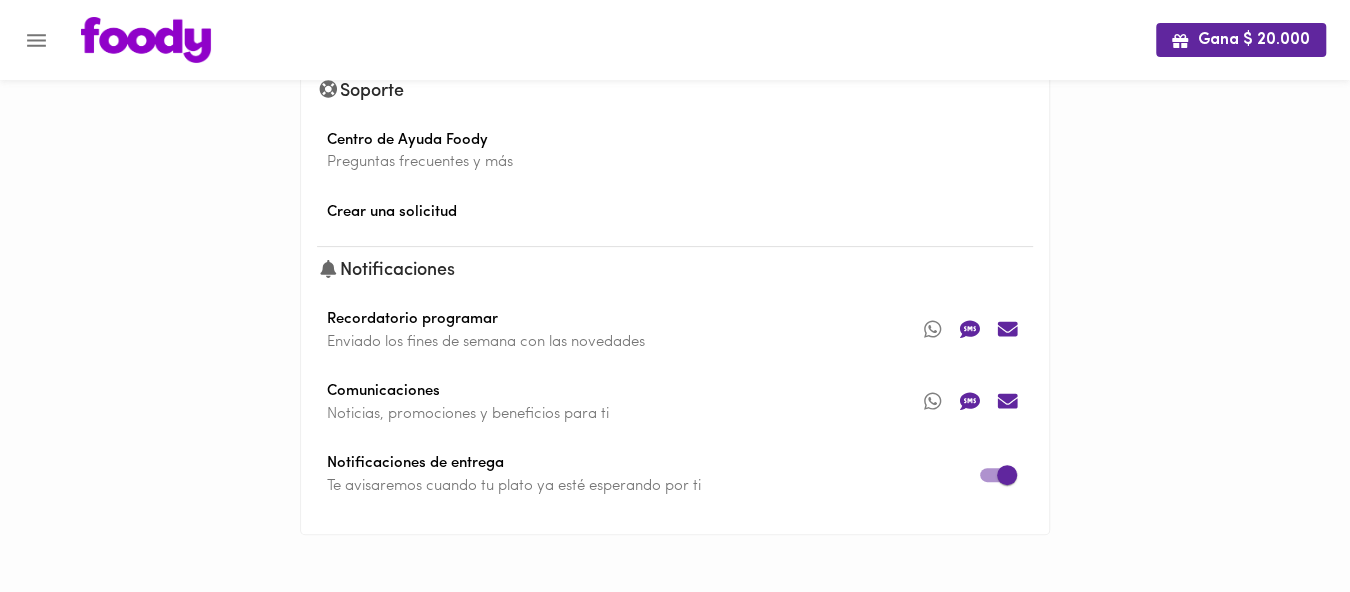 scroll, scrollTop: 0, scrollLeft: 0, axis: both 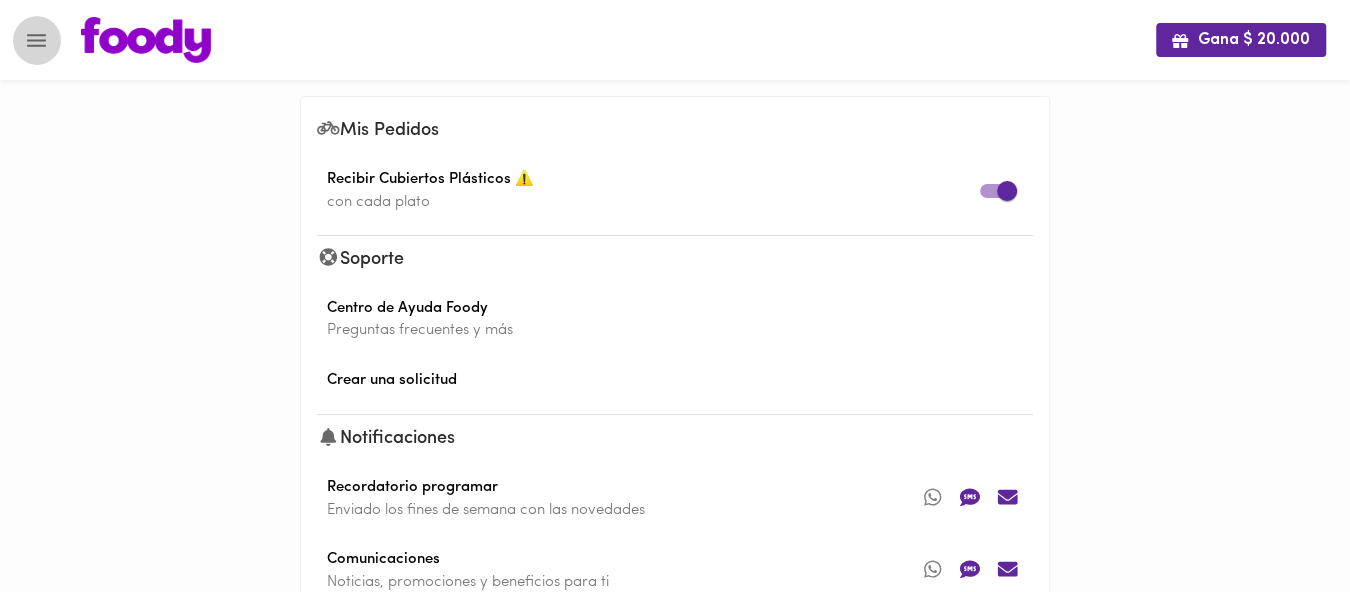 click 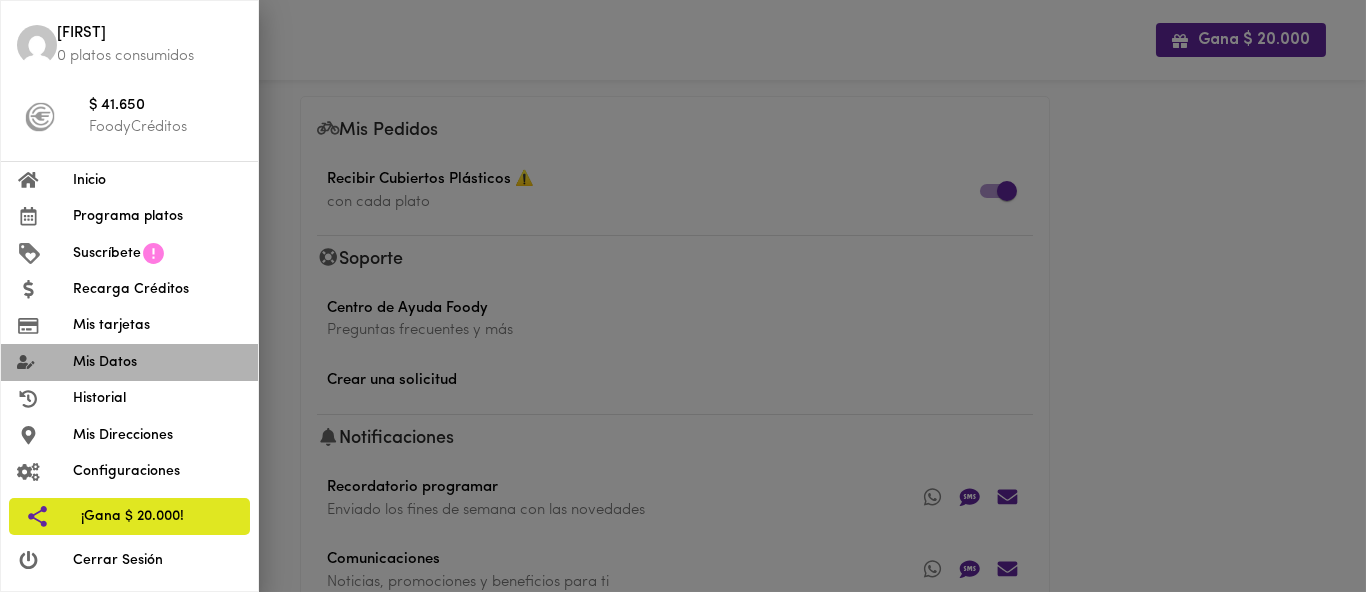 click on "Mis Datos" at bounding box center (157, 362) 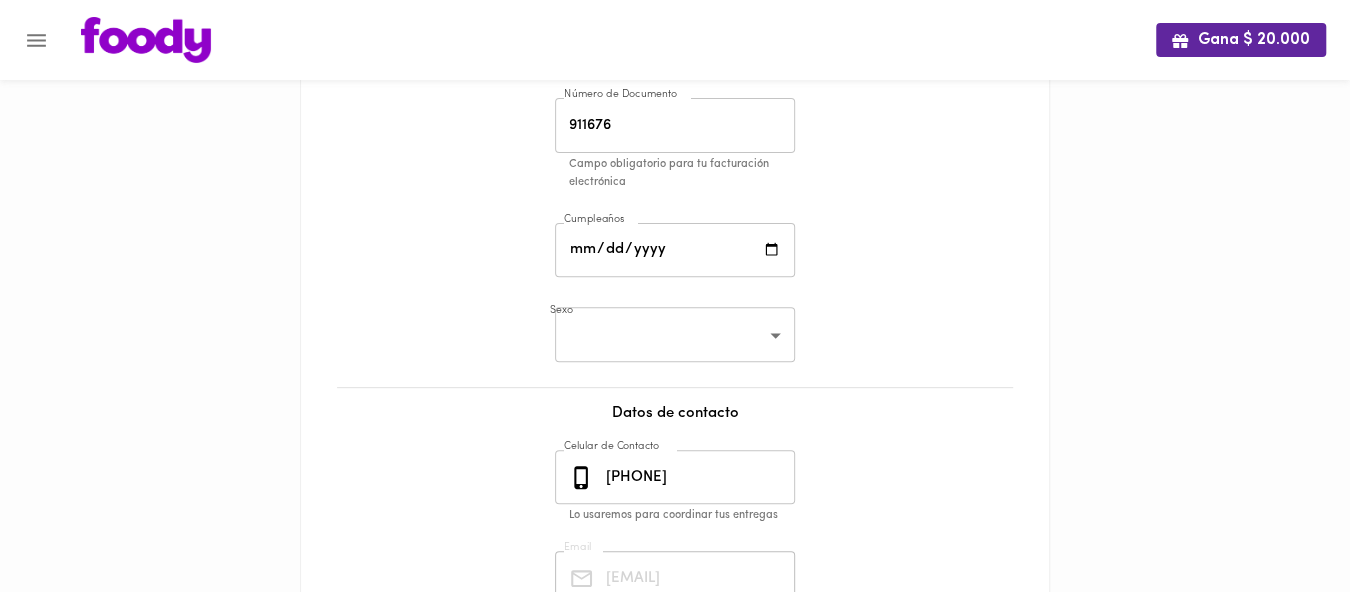 scroll, scrollTop: 541, scrollLeft: 0, axis: vertical 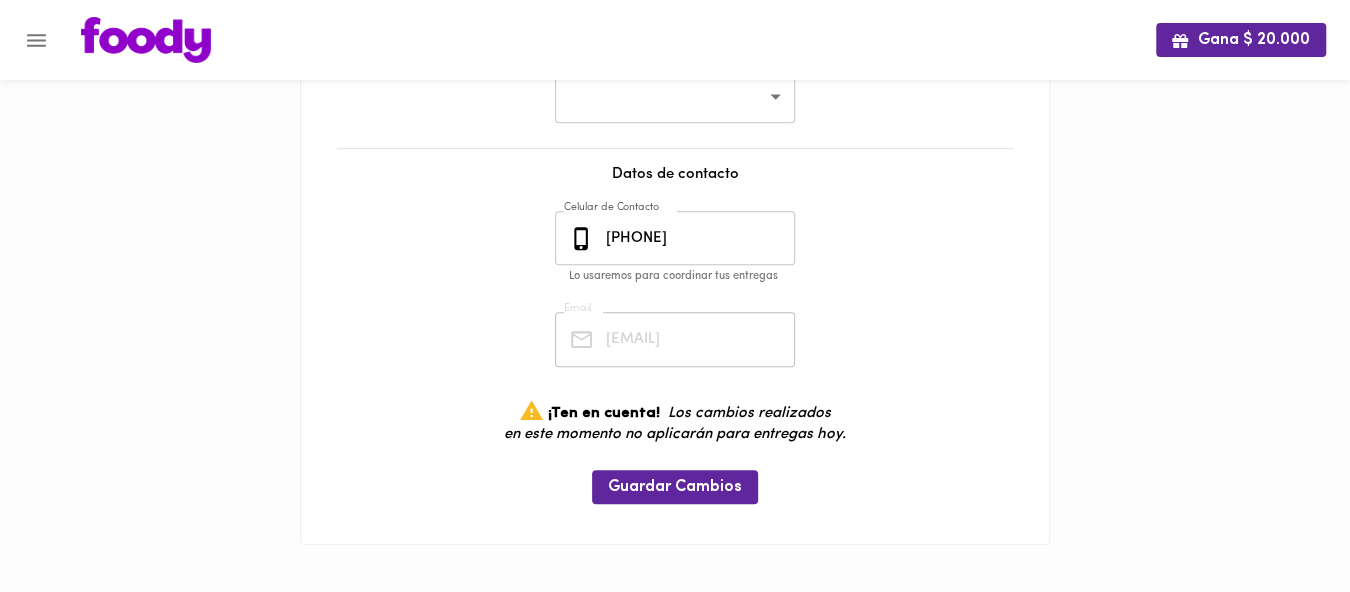 click 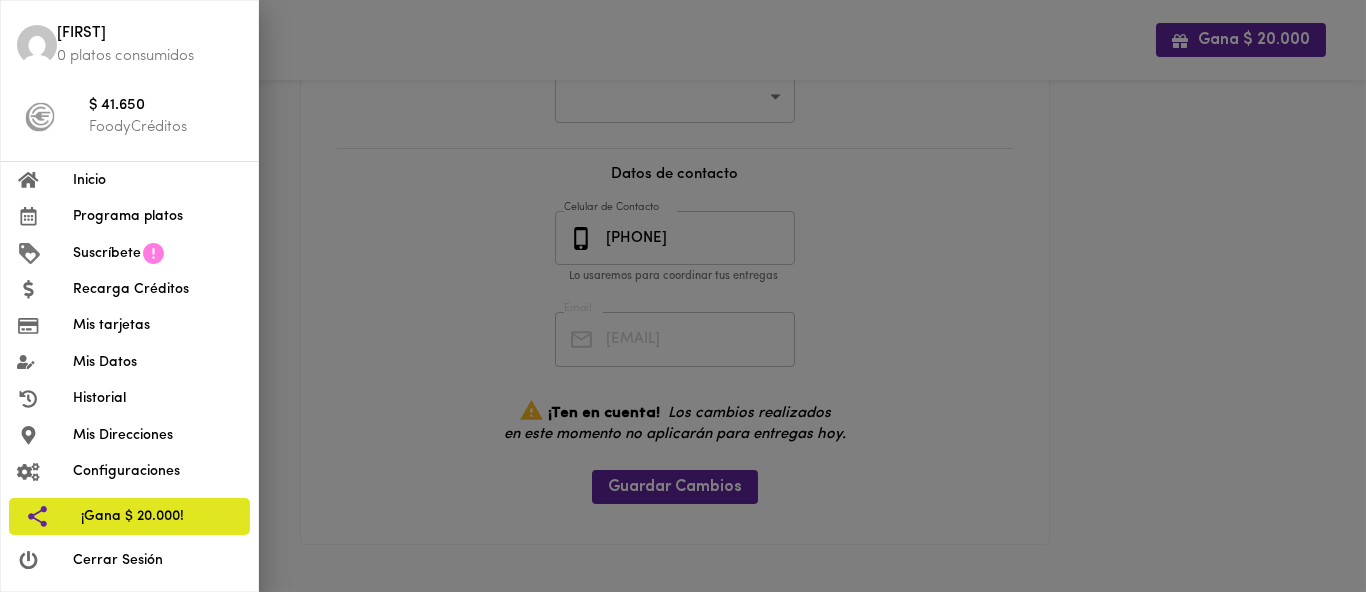 click at bounding box center [683, 296] 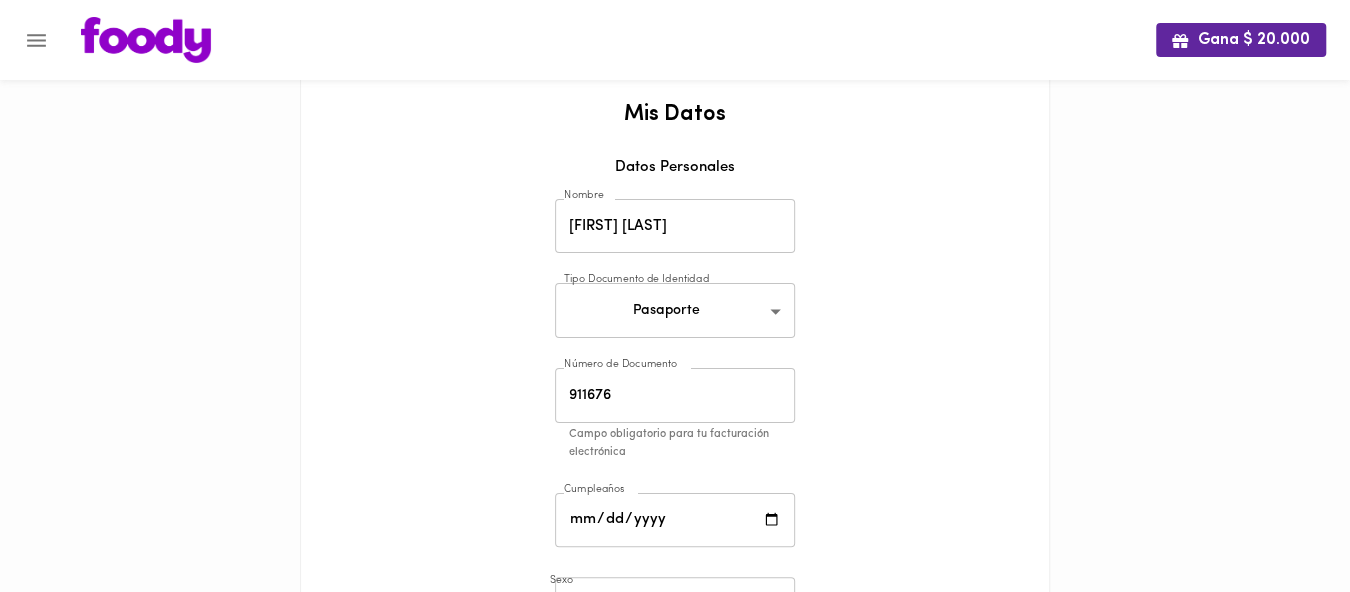 scroll, scrollTop: 0, scrollLeft: 0, axis: both 